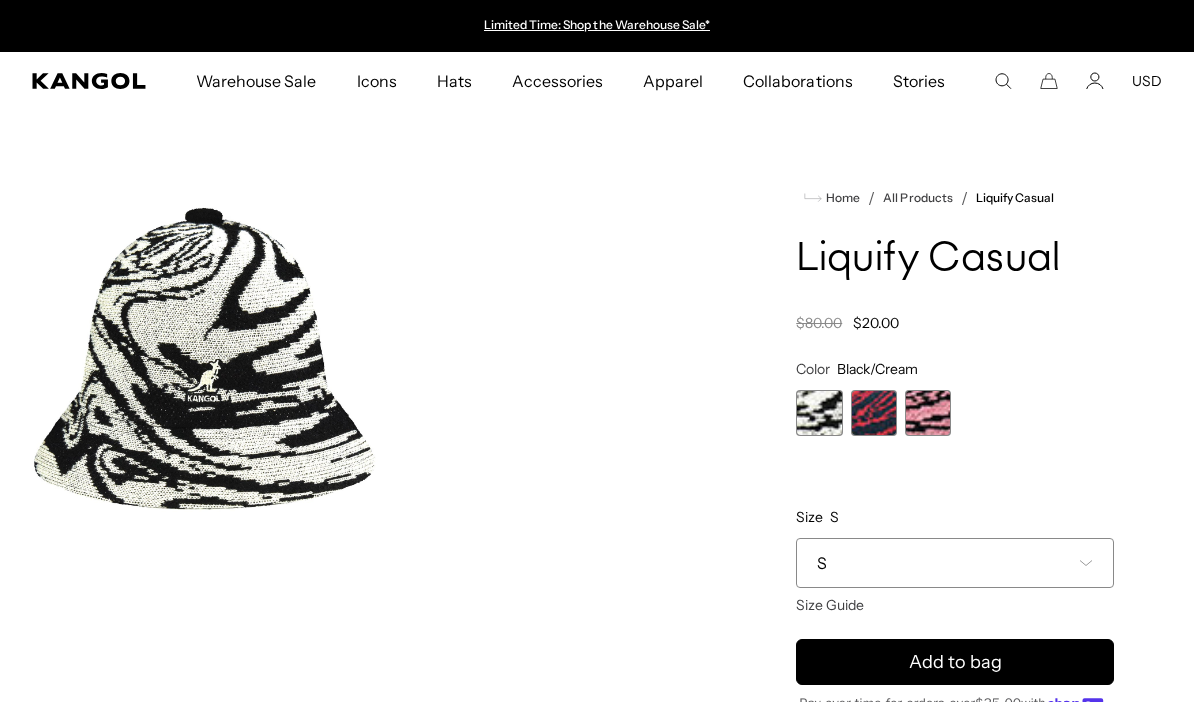 scroll, scrollTop: 0, scrollLeft: 0, axis: both 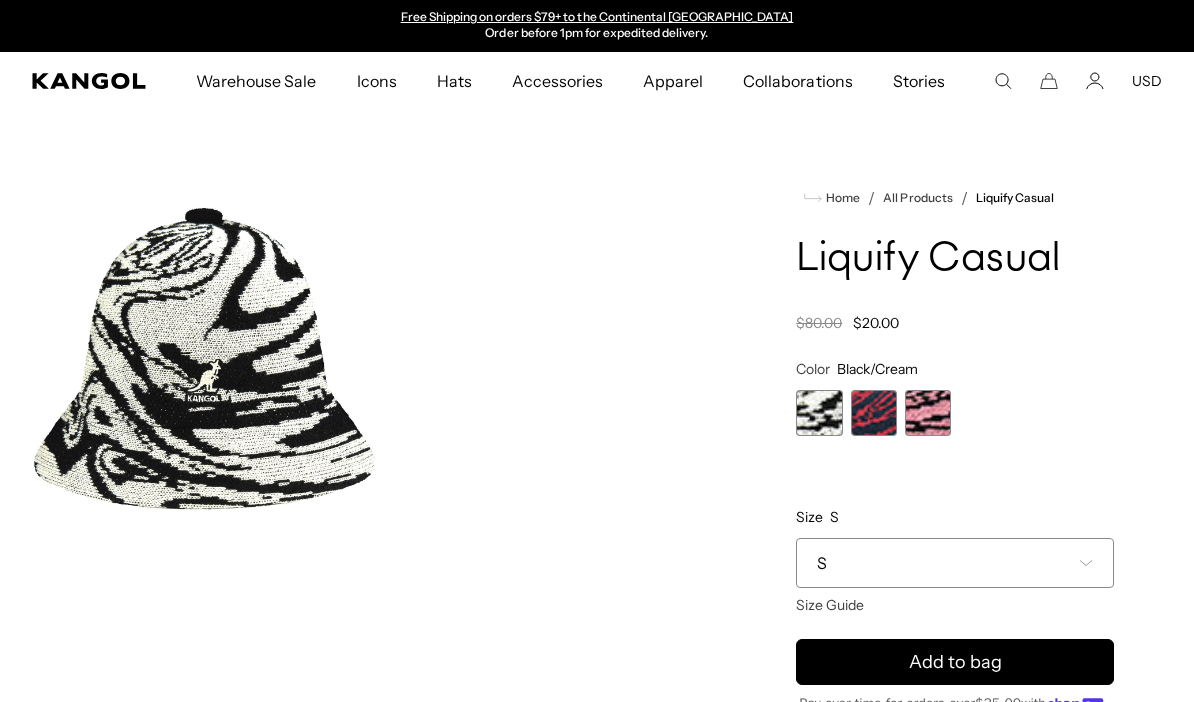 click at bounding box center [928, 413] 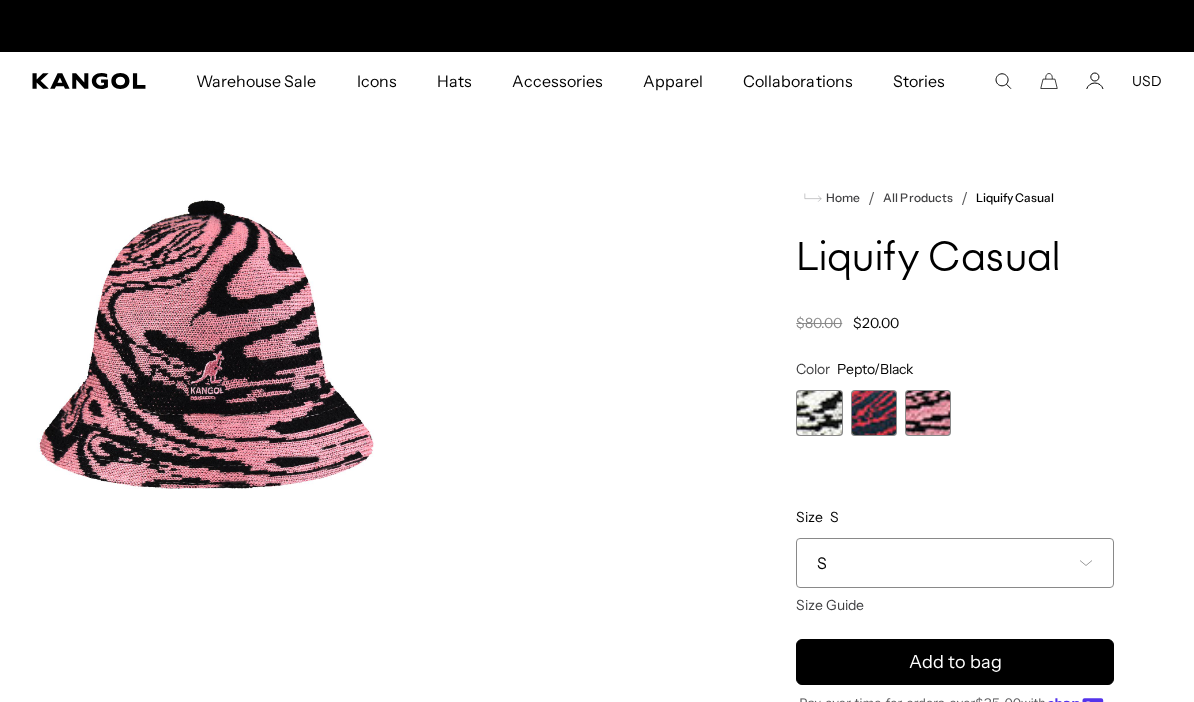 scroll, scrollTop: 0, scrollLeft: 0, axis: both 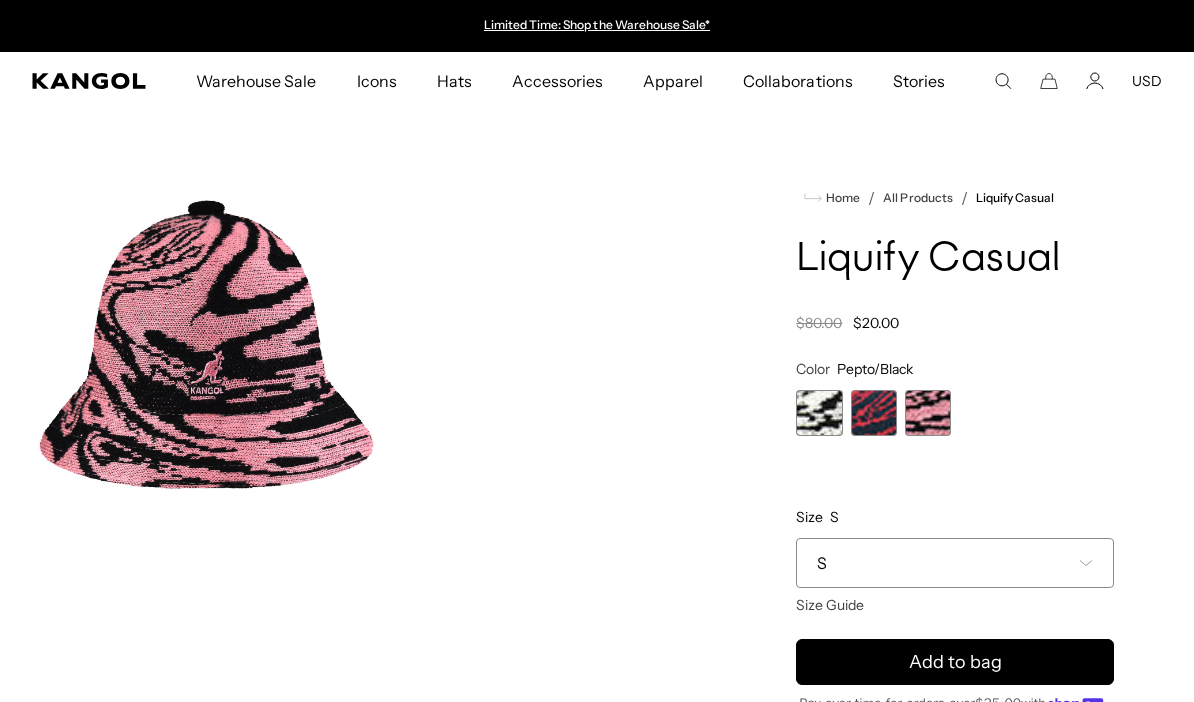 click at bounding box center [819, 413] 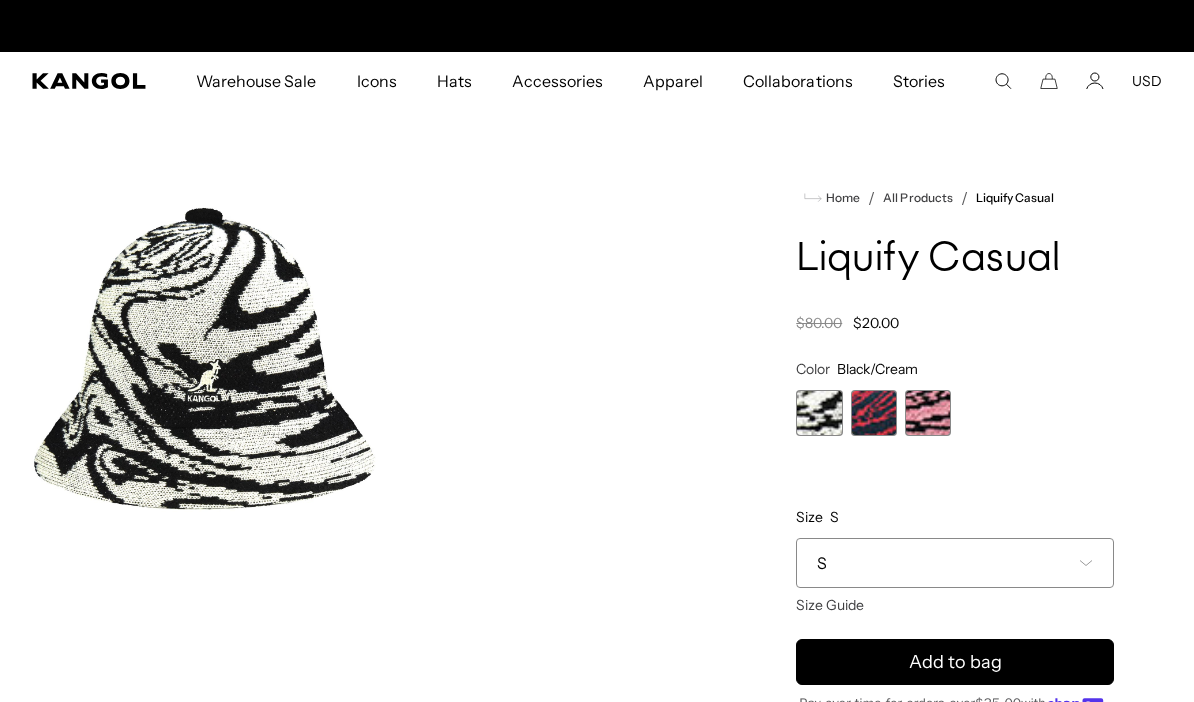 click at bounding box center (819, 413) 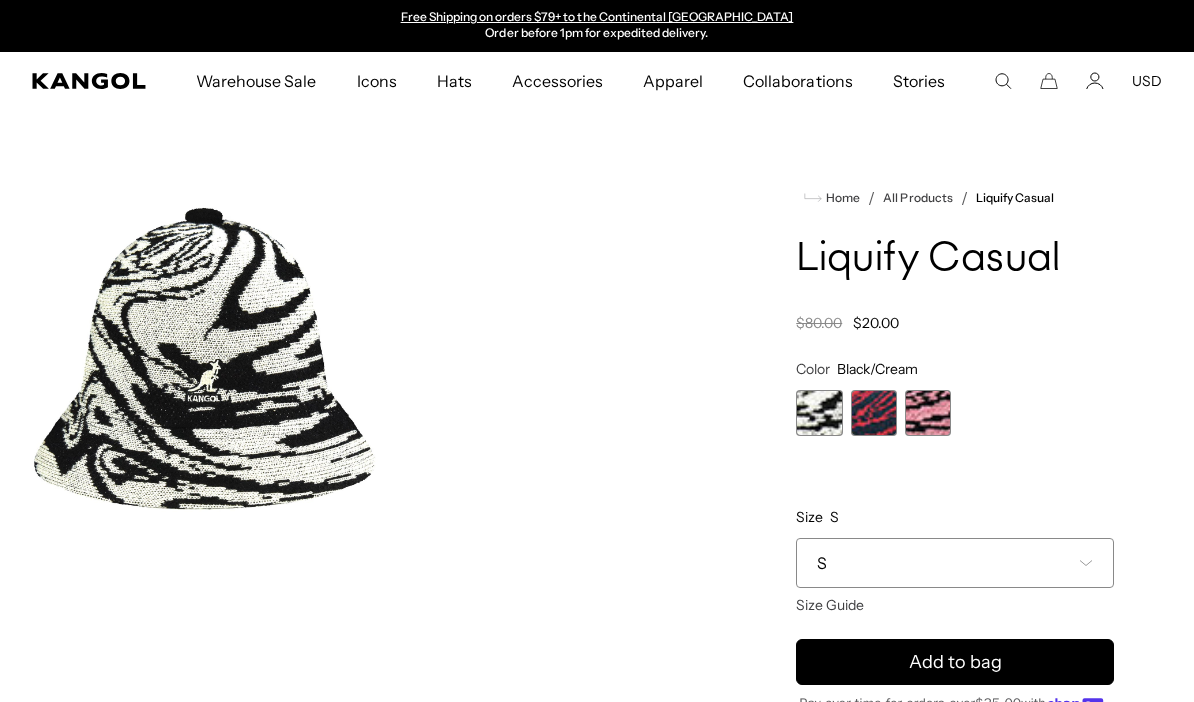 click on "S" at bounding box center (955, 563) 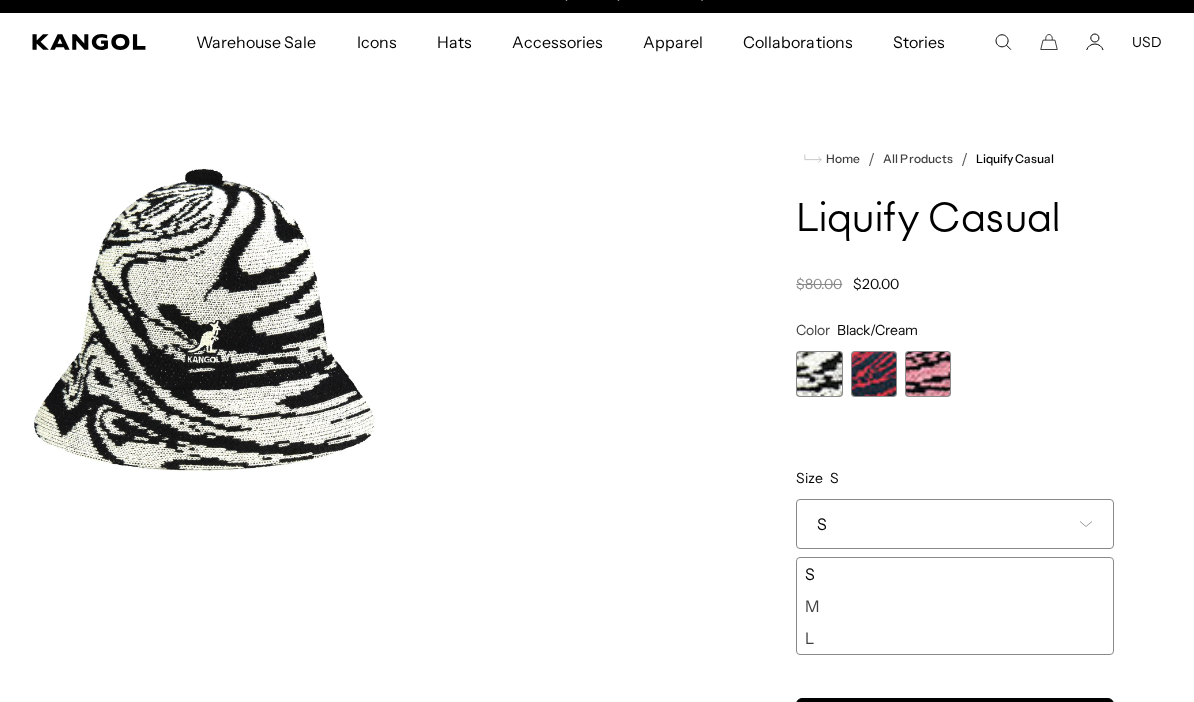 scroll, scrollTop: 50, scrollLeft: 0, axis: vertical 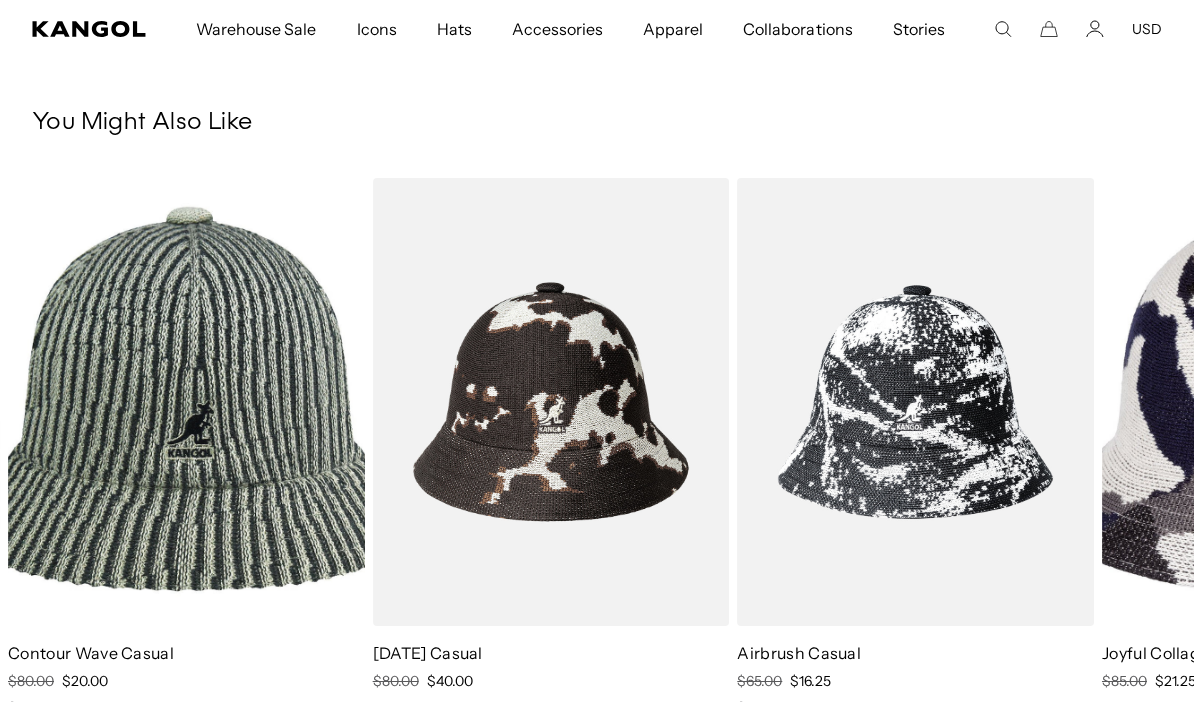 click at bounding box center [0, 0] 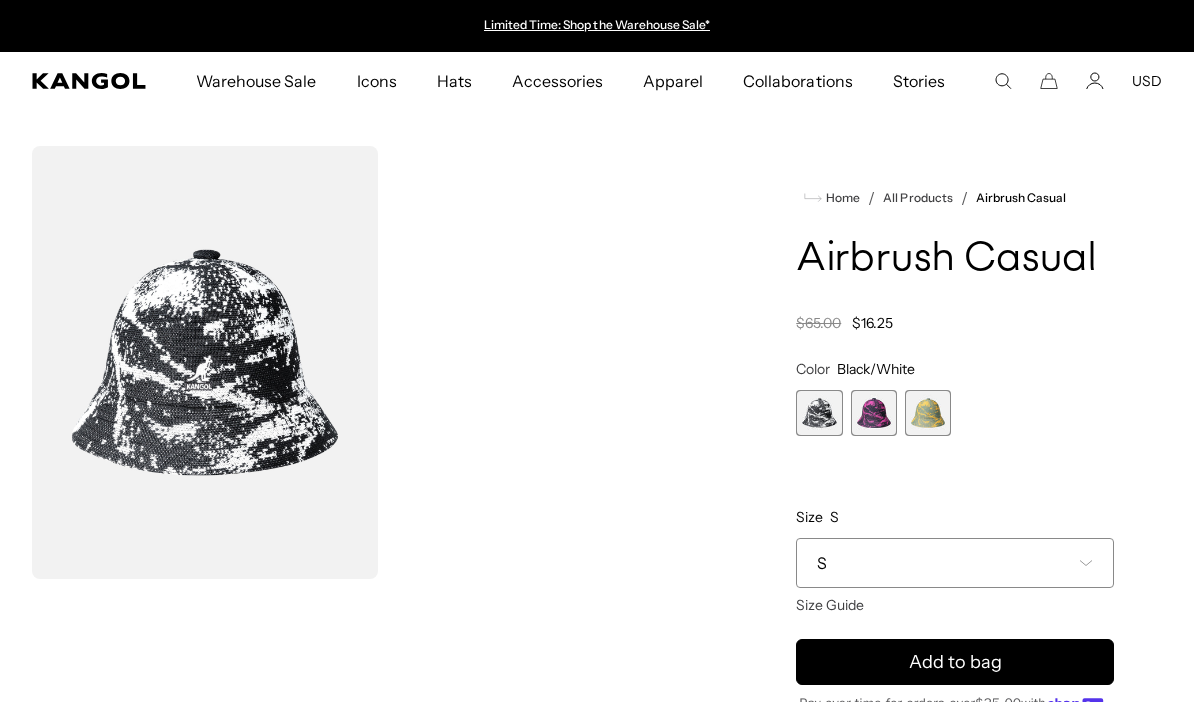 scroll, scrollTop: 0, scrollLeft: 0, axis: both 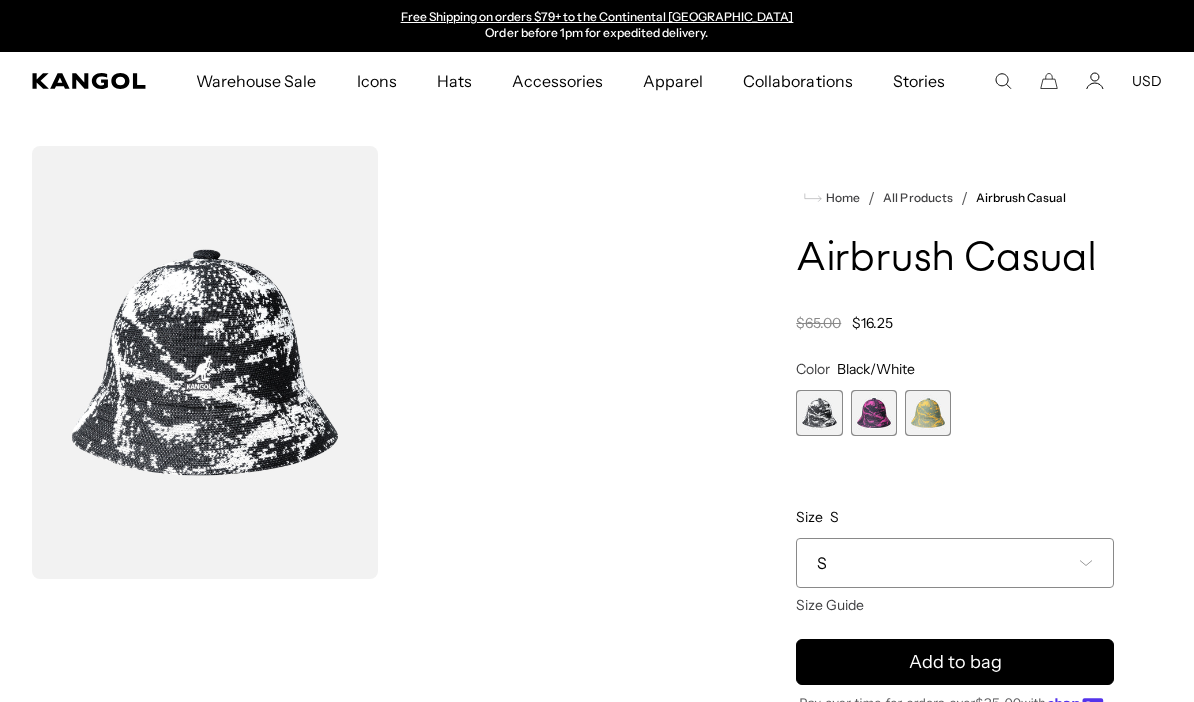 click at bounding box center (928, 413) 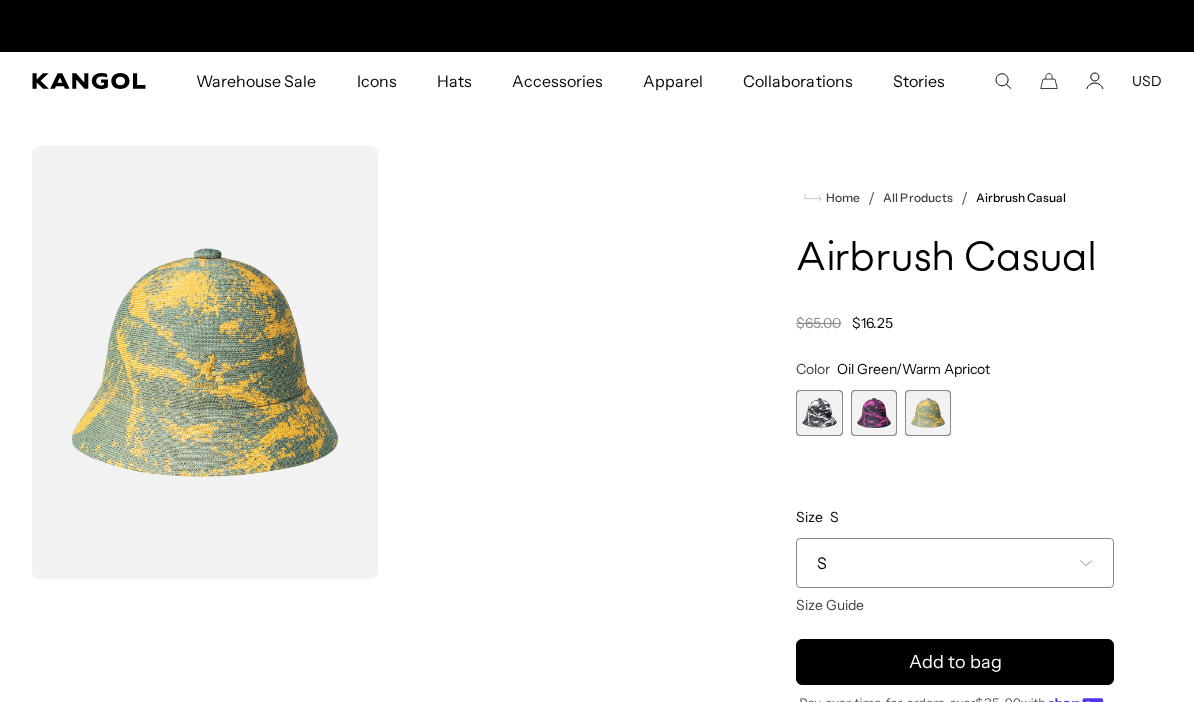 scroll, scrollTop: 0, scrollLeft: 412, axis: horizontal 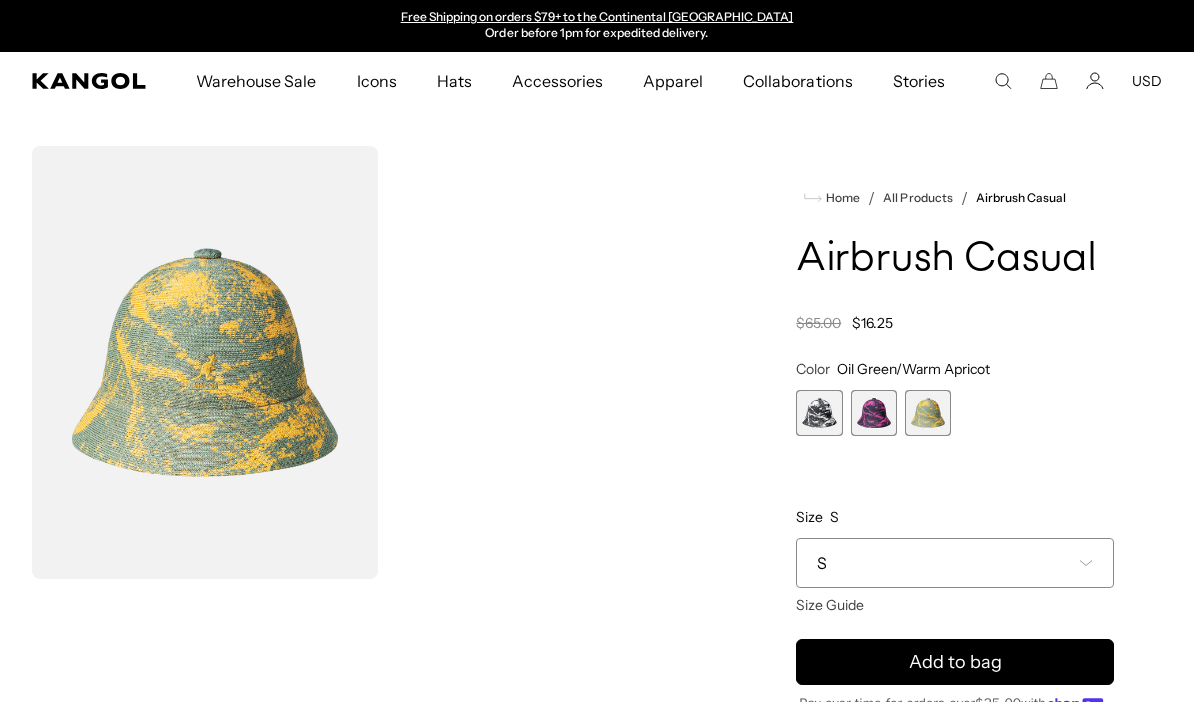 click at bounding box center [819, 413] 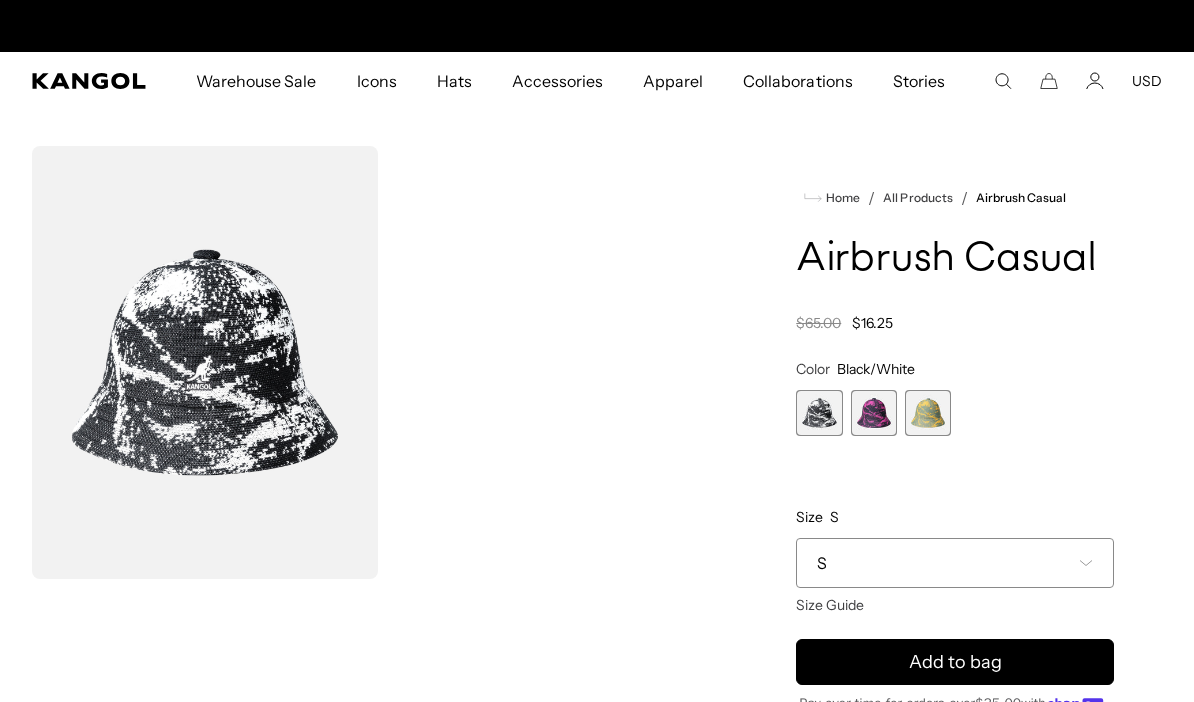 scroll, scrollTop: 0, scrollLeft: 0, axis: both 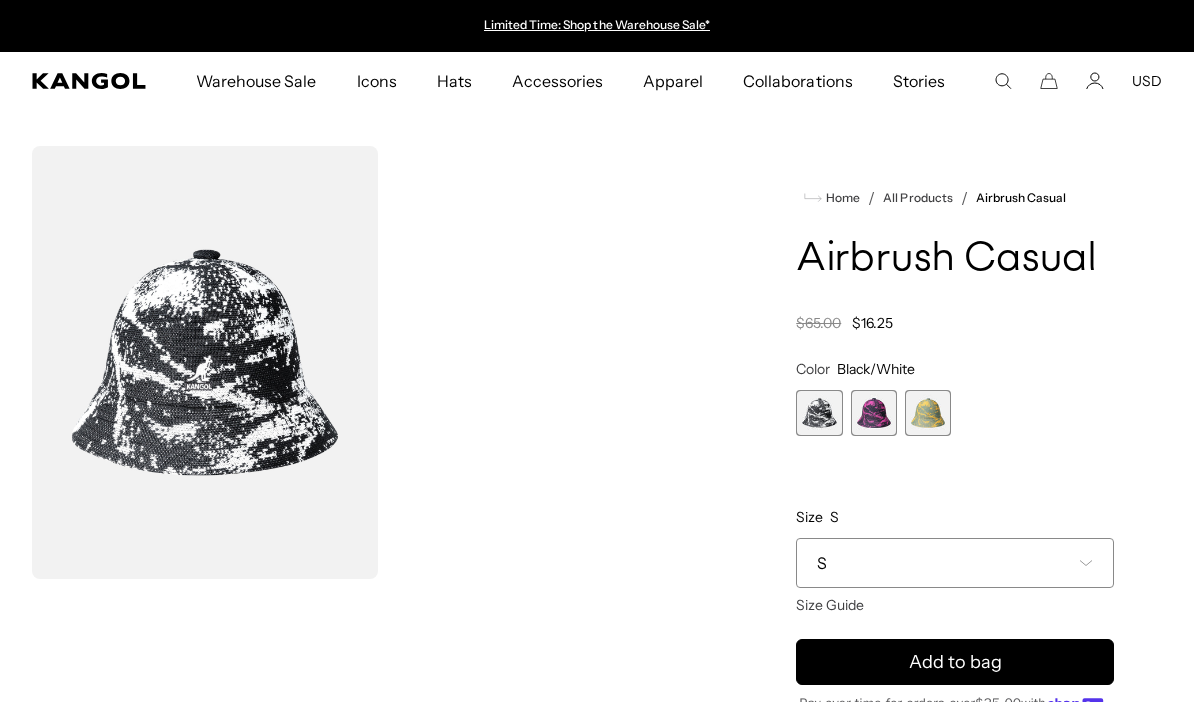 click at bounding box center [928, 413] 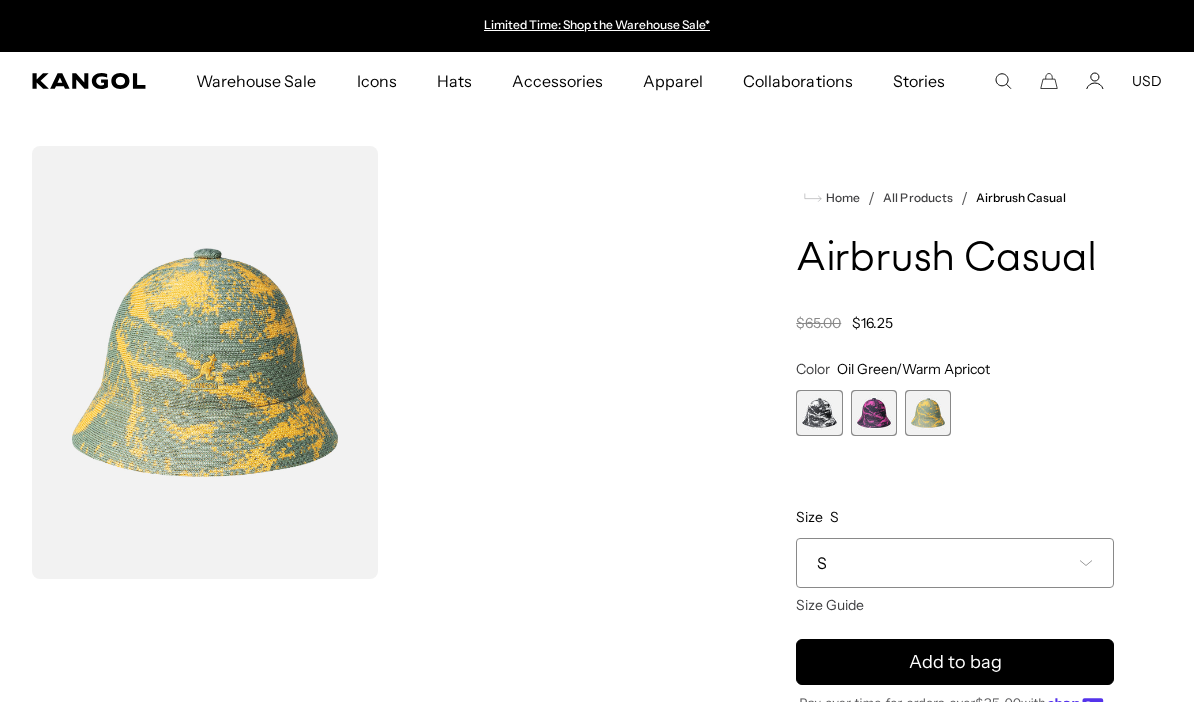 click at bounding box center [874, 413] 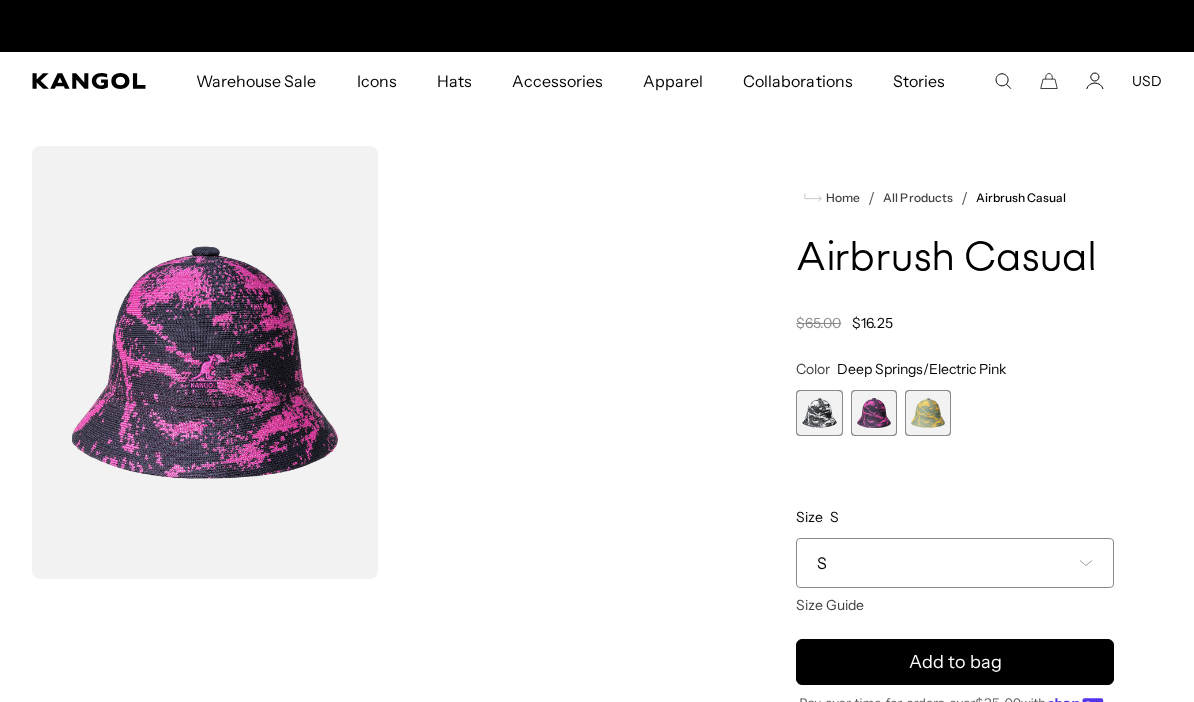 scroll, scrollTop: 0, scrollLeft: 0, axis: both 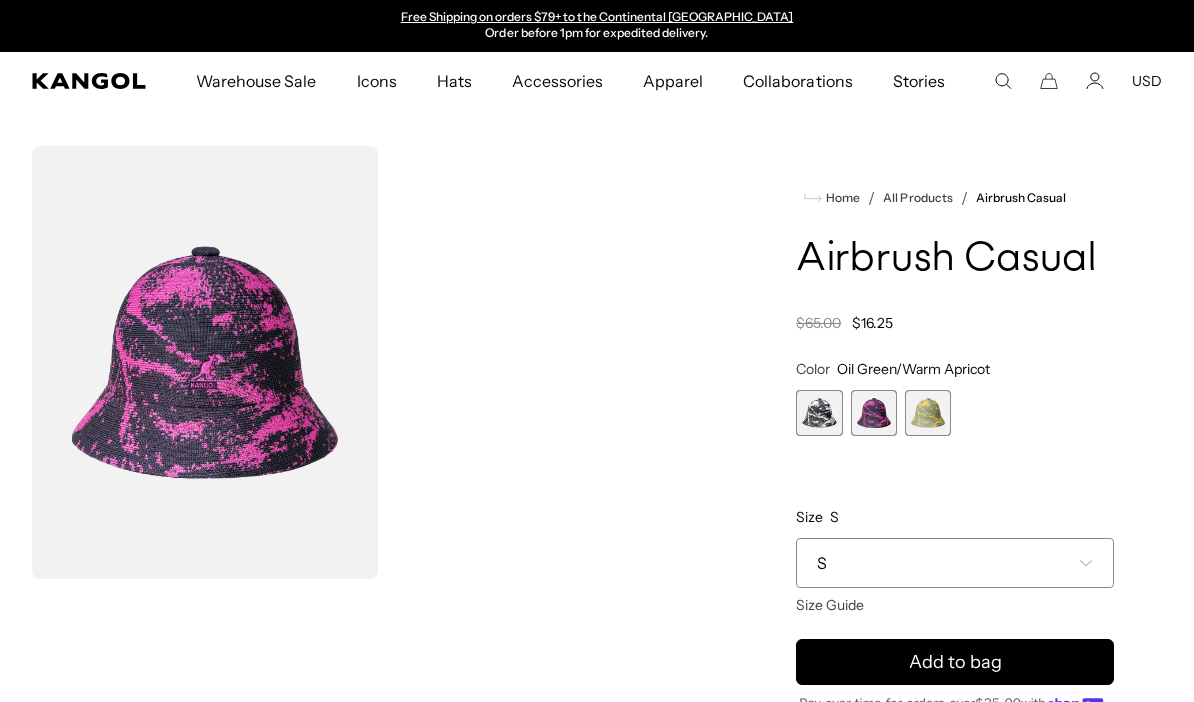 click at bounding box center (928, 413) 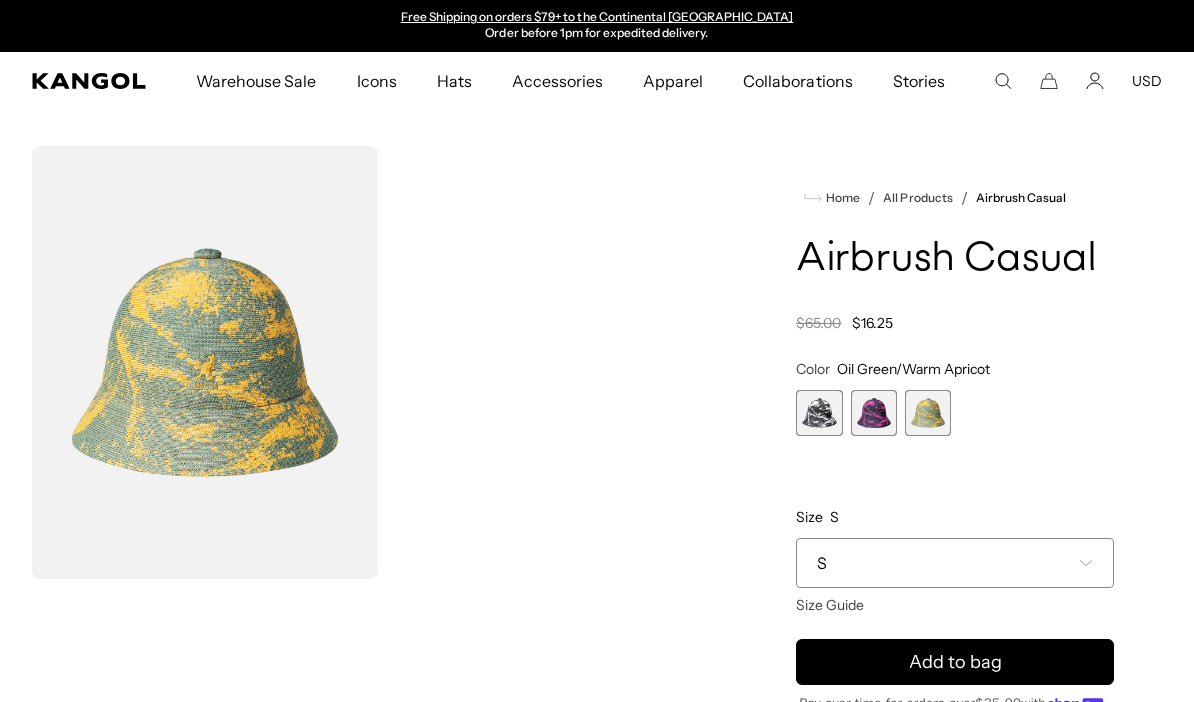 click on "S" at bounding box center (955, 563) 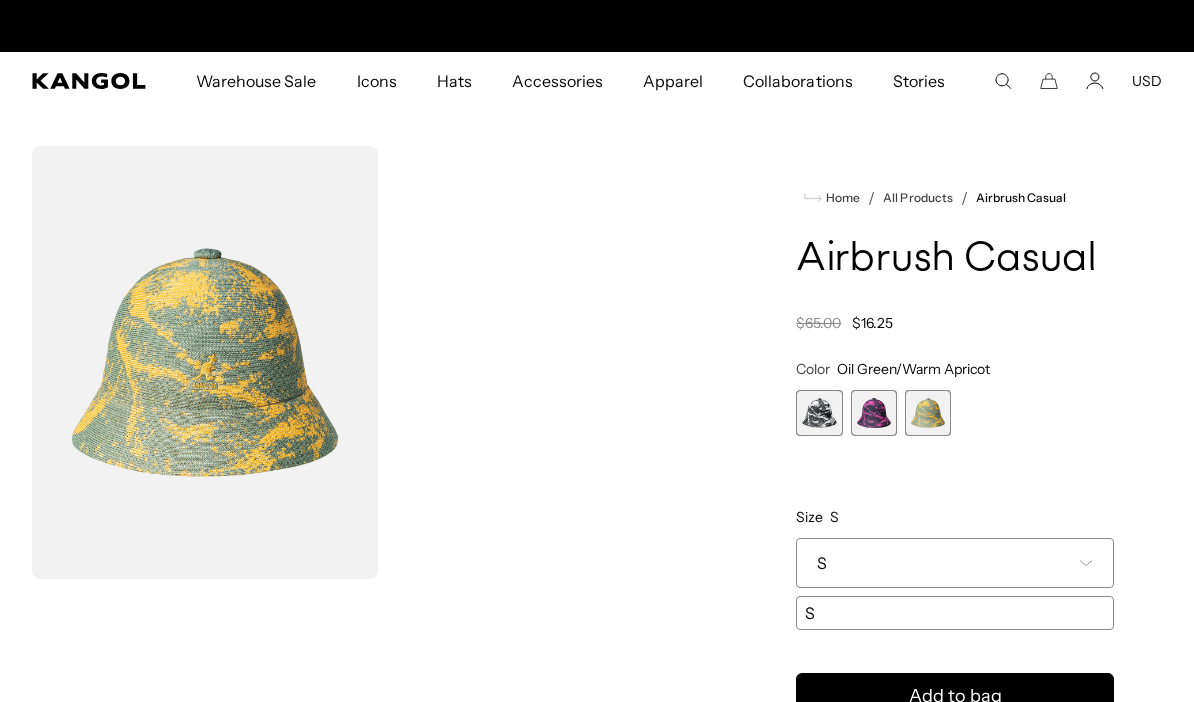 scroll, scrollTop: 0, scrollLeft: 0, axis: both 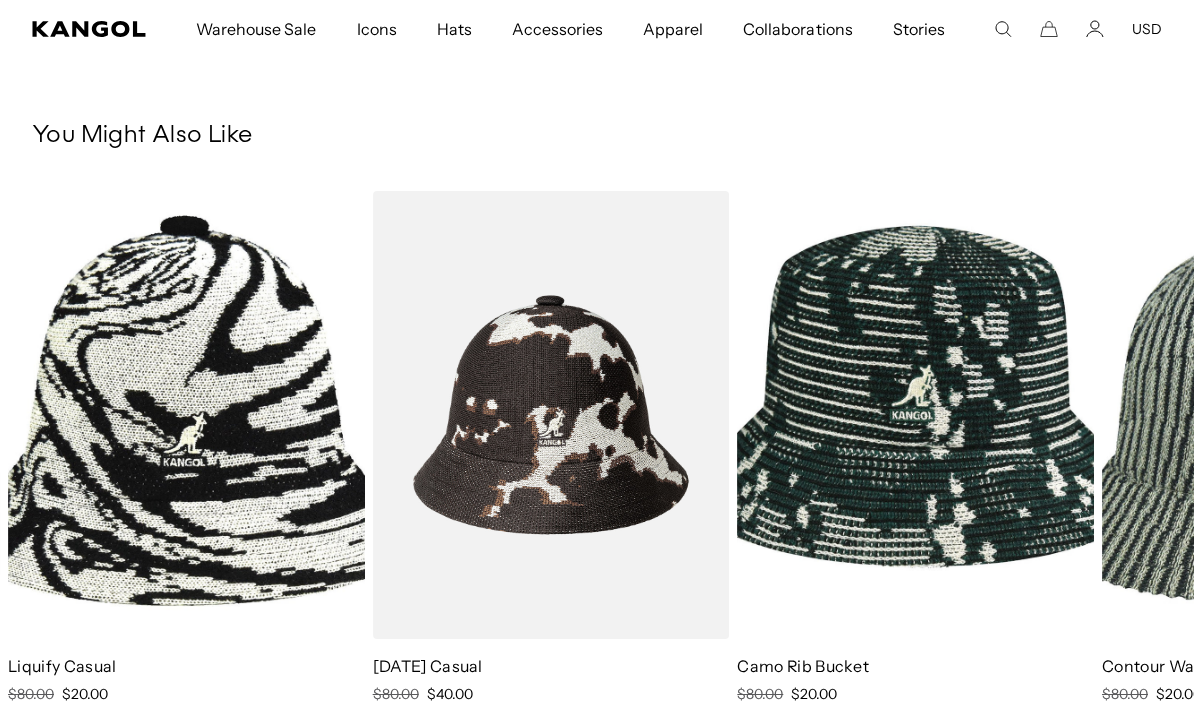 click at bounding box center (0, 0) 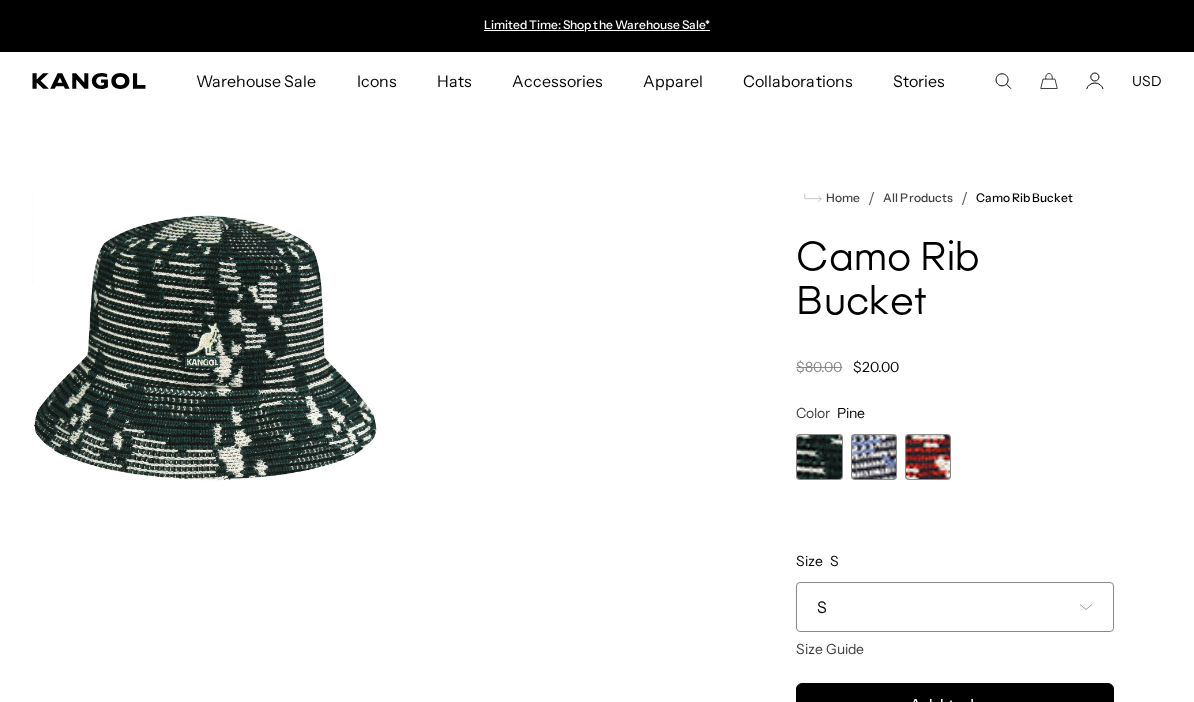 scroll, scrollTop: 0, scrollLeft: 0, axis: both 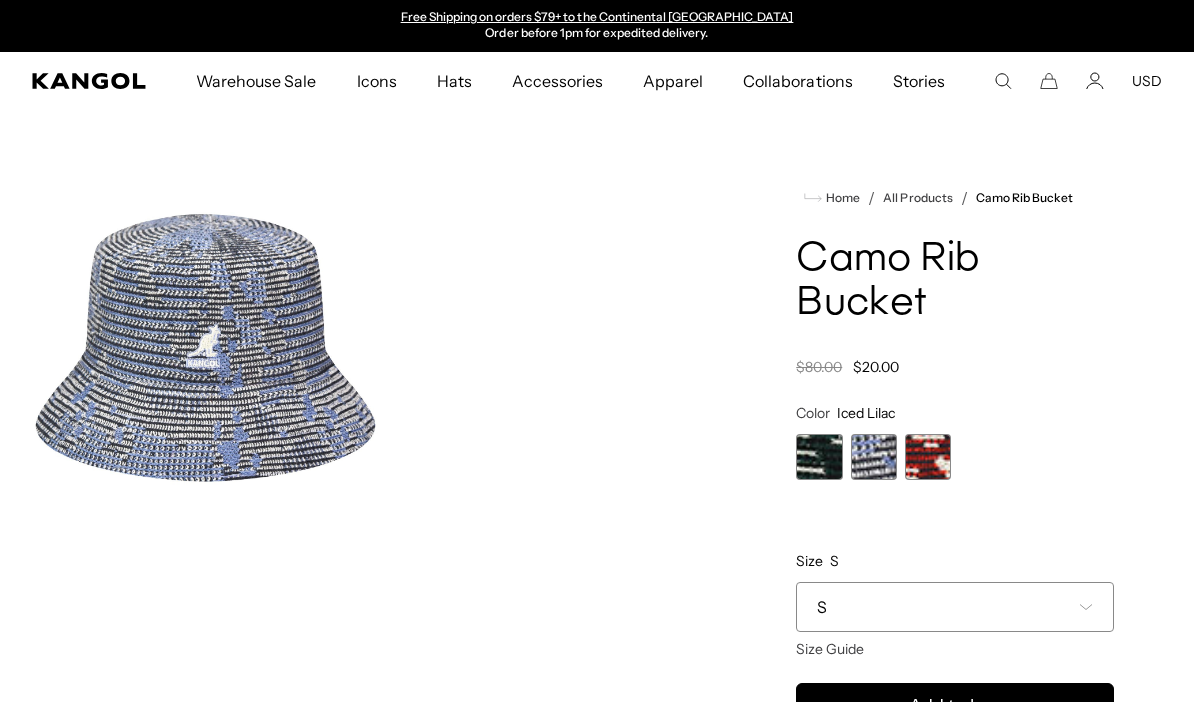 click at bounding box center [928, 457] 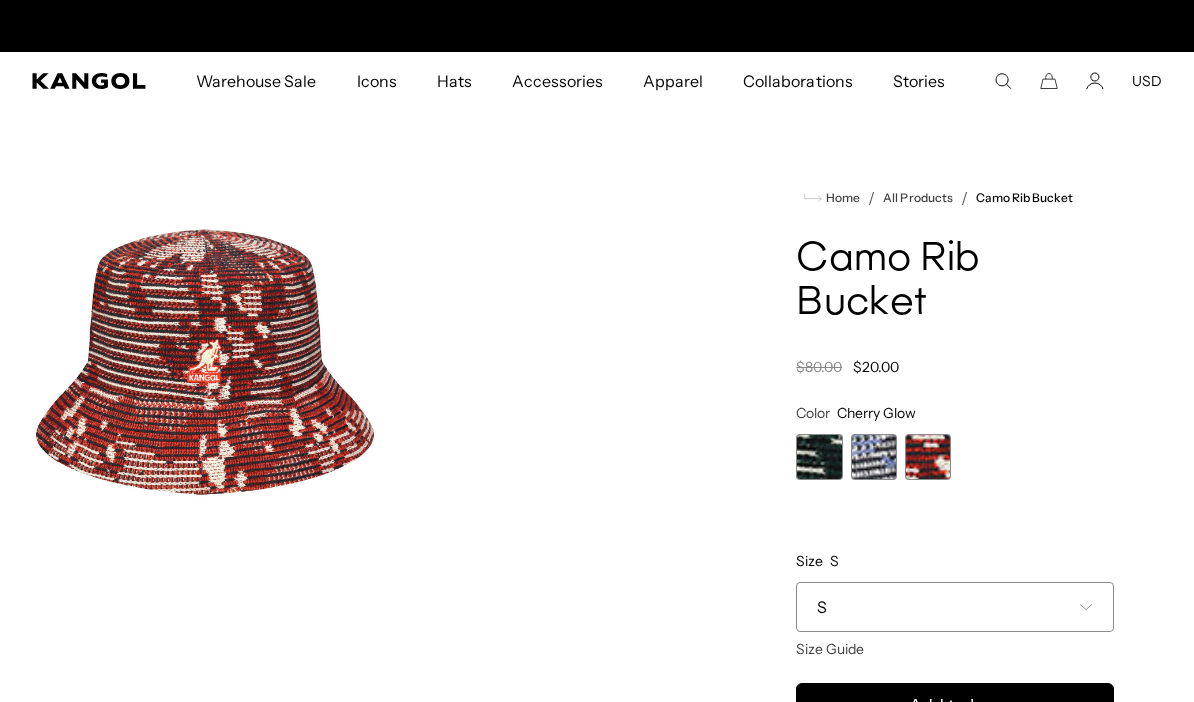 scroll, scrollTop: 150, scrollLeft: 0, axis: vertical 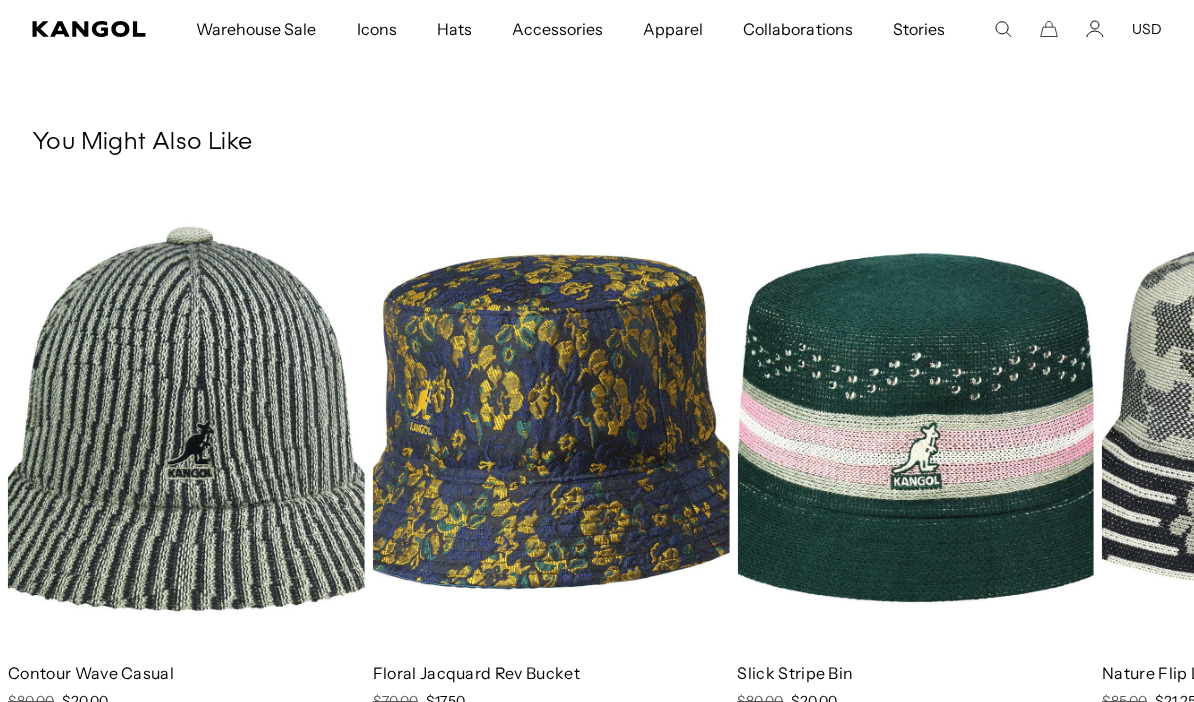 click at bounding box center (0, 0) 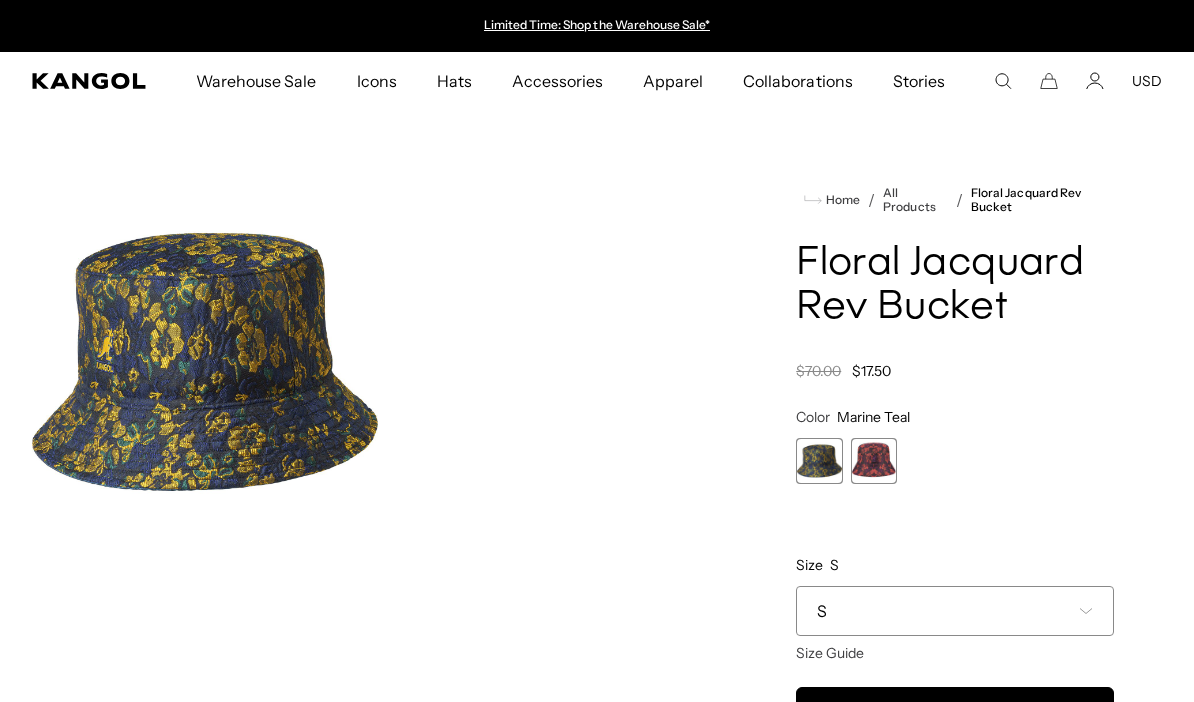 scroll, scrollTop: 0, scrollLeft: 0, axis: both 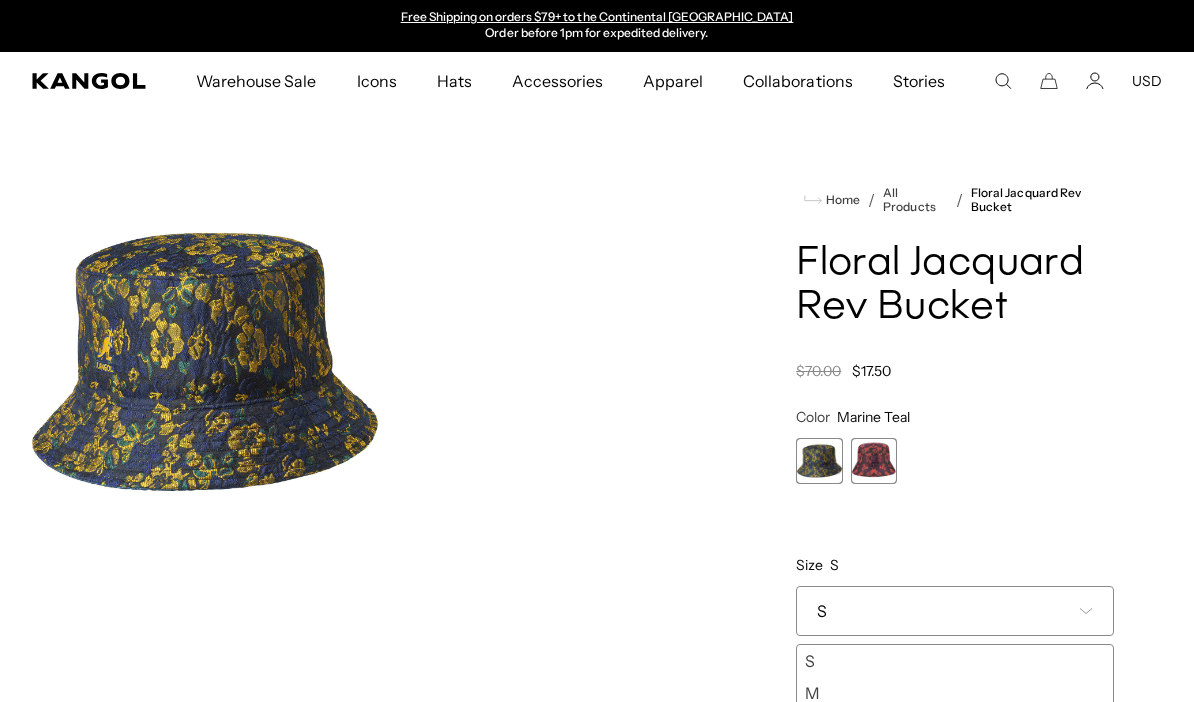 click at bounding box center (819, 461) 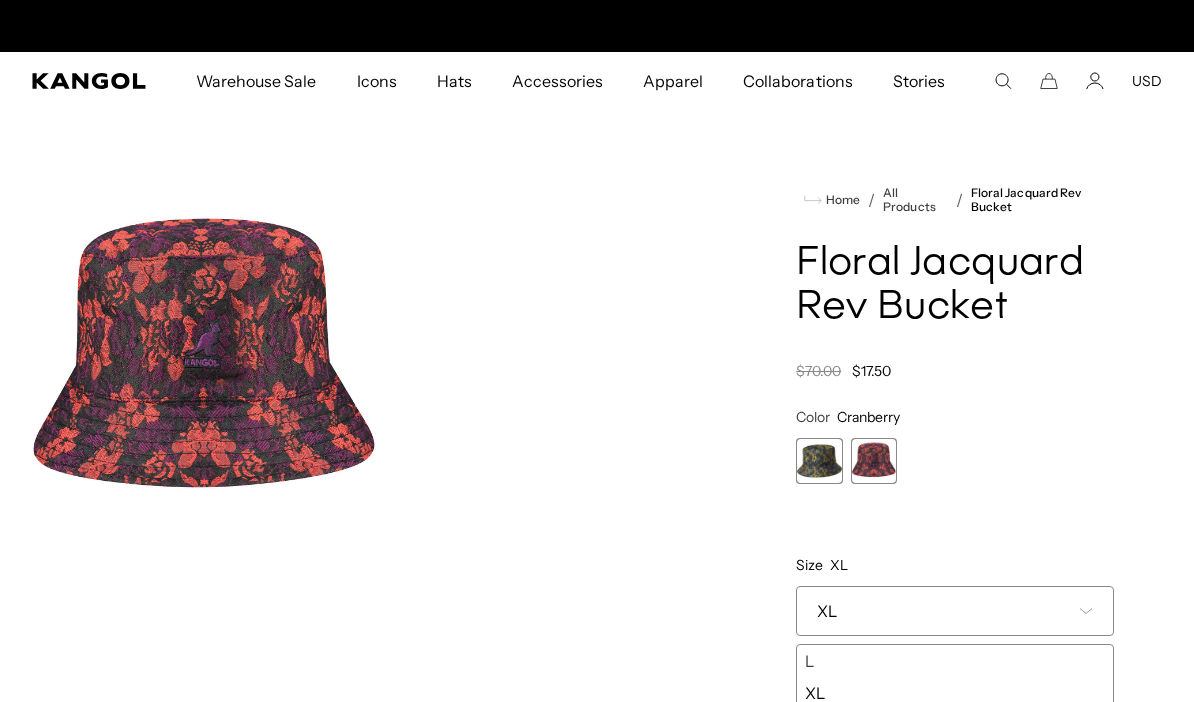 scroll, scrollTop: 0, scrollLeft: 0, axis: both 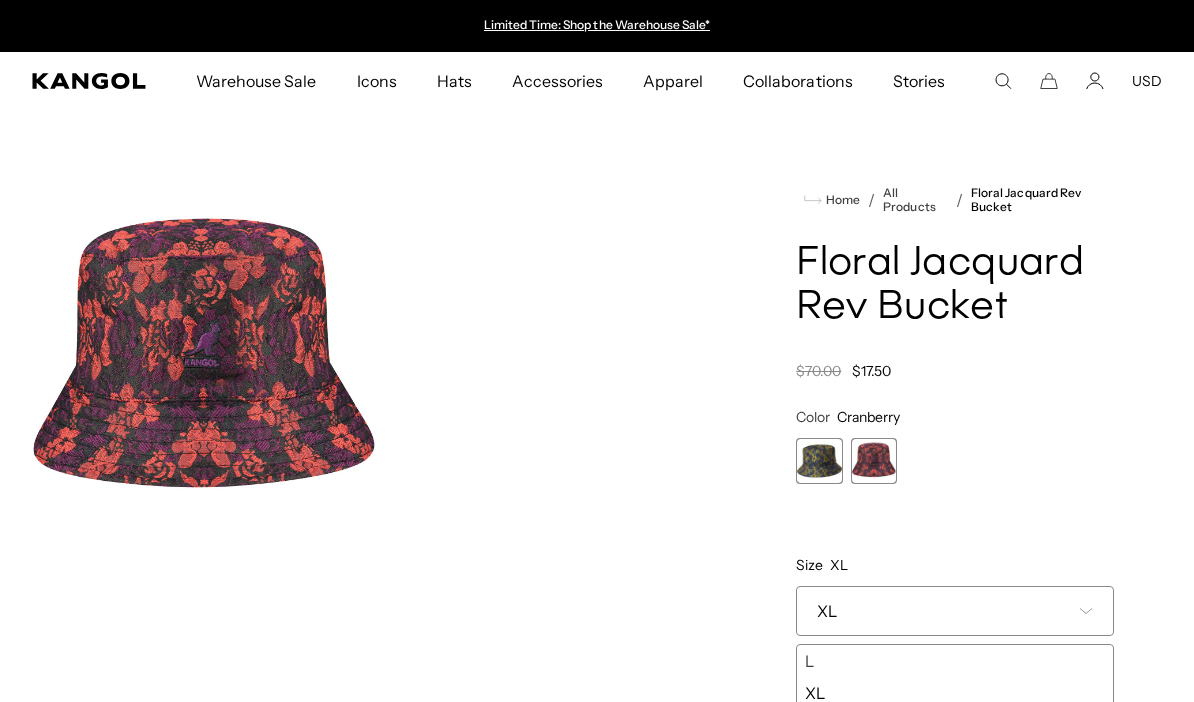 click at bounding box center (819, 461) 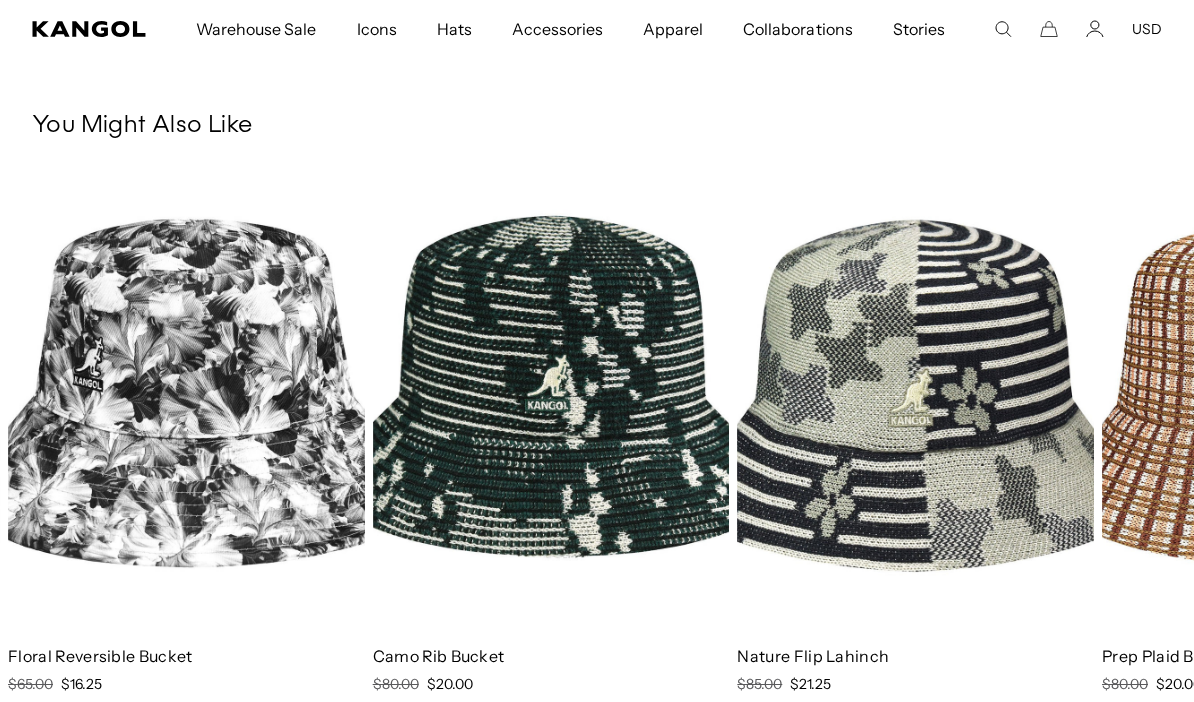 scroll, scrollTop: 1220, scrollLeft: 0, axis: vertical 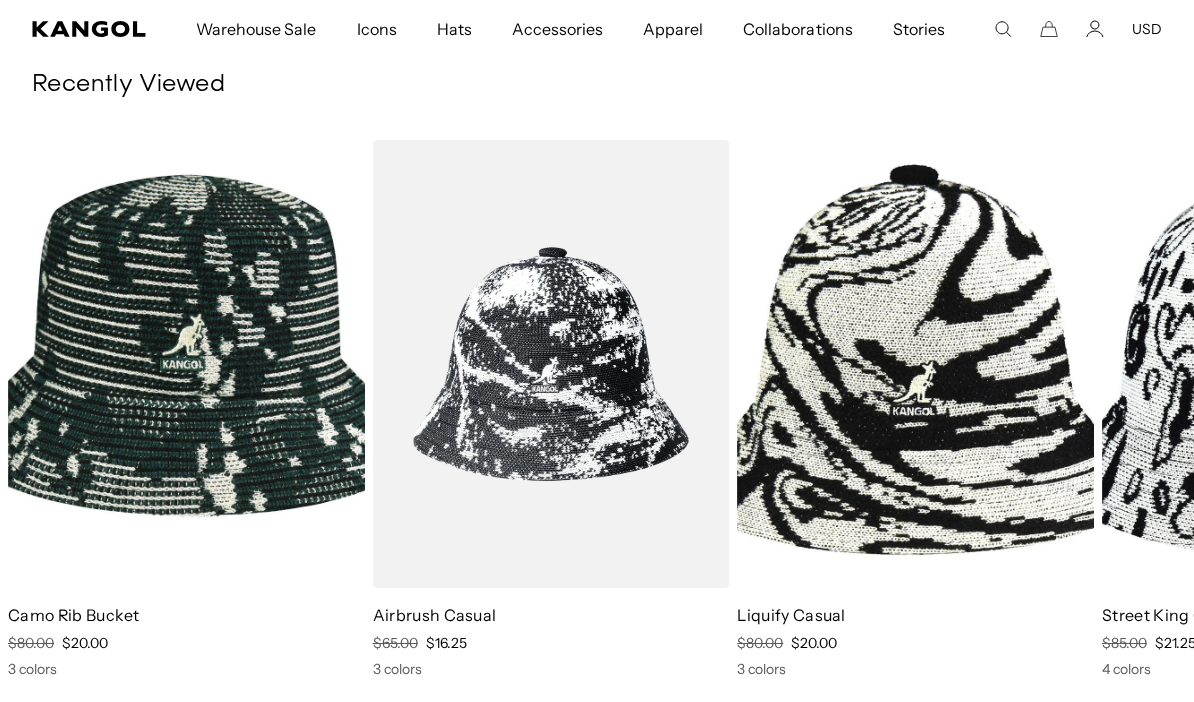click at bounding box center [0, 0] 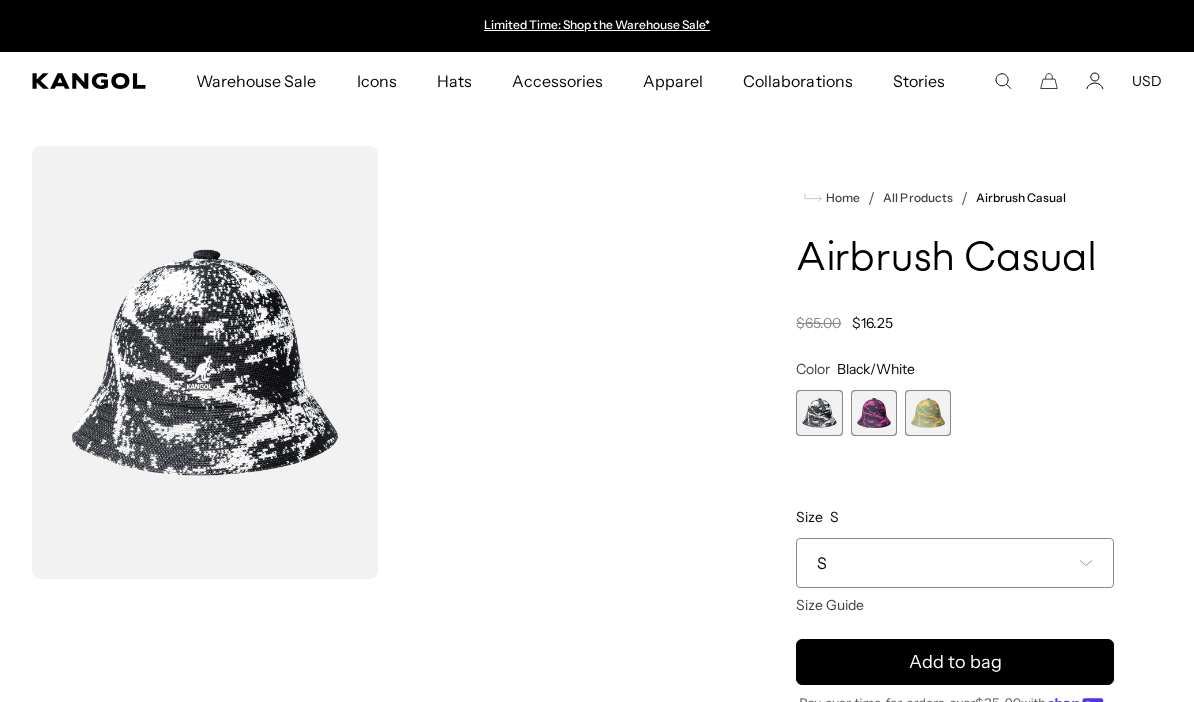scroll, scrollTop: 0, scrollLeft: 0, axis: both 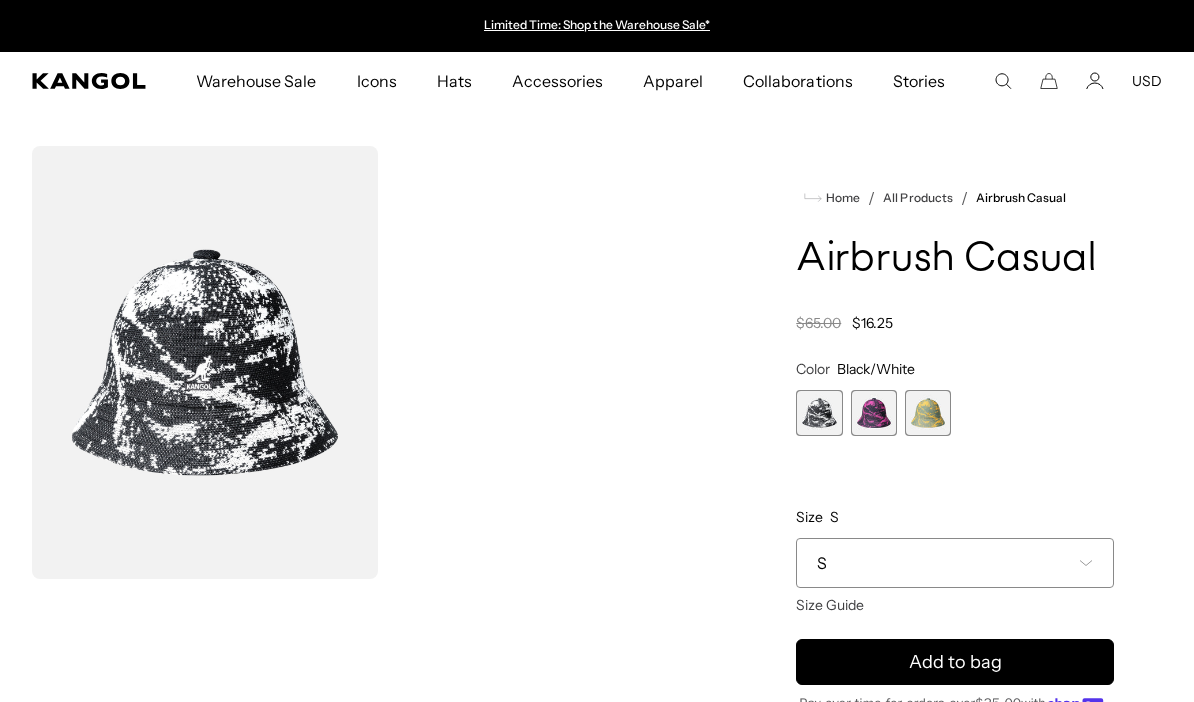 click on "S" at bounding box center (955, 563) 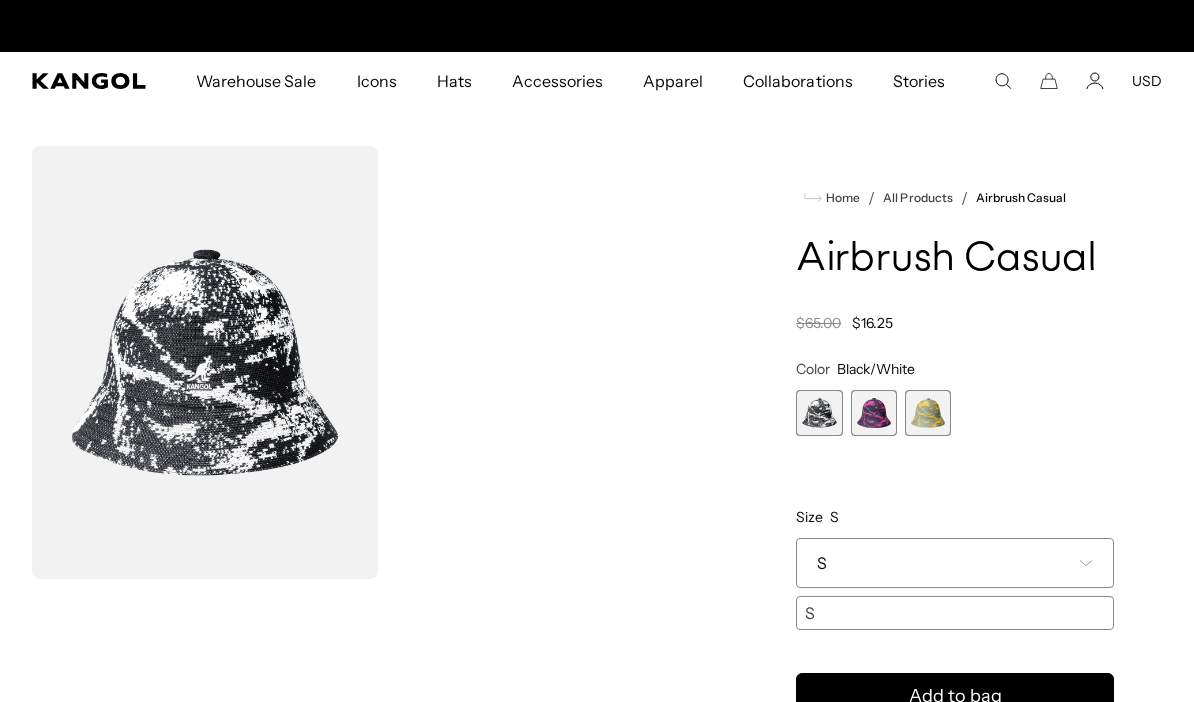 scroll, scrollTop: 0, scrollLeft: 412, axis: horizontal 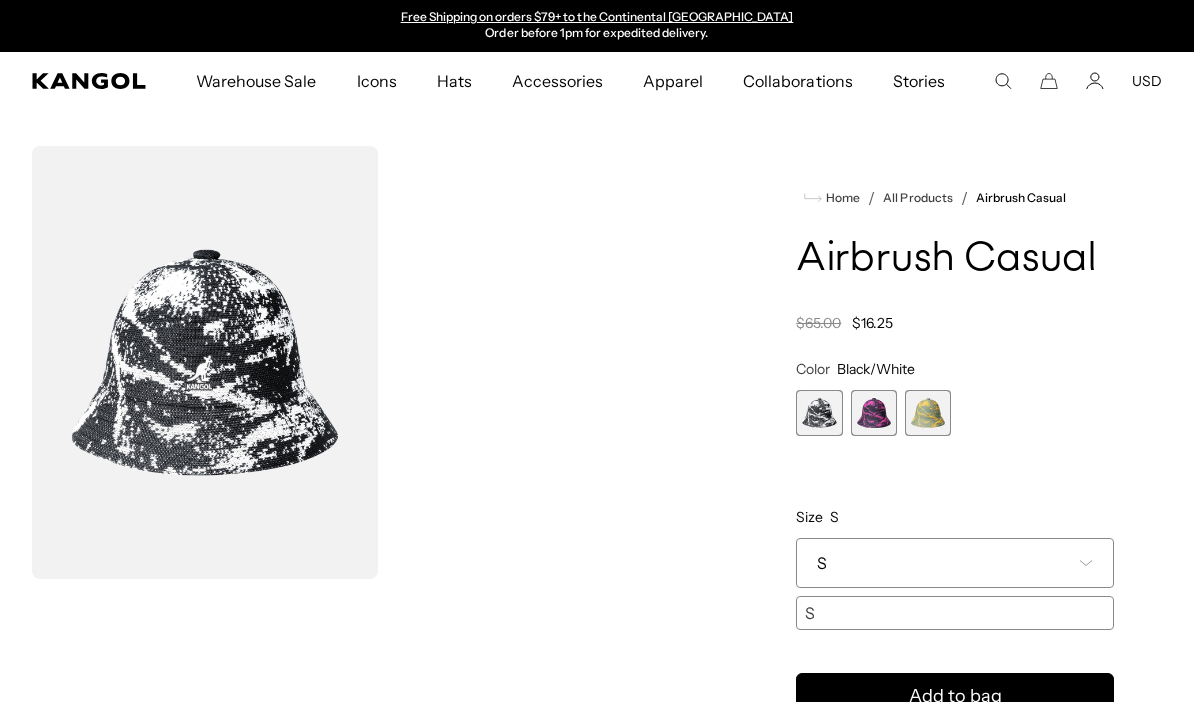 click at bounding box center [874, 413] 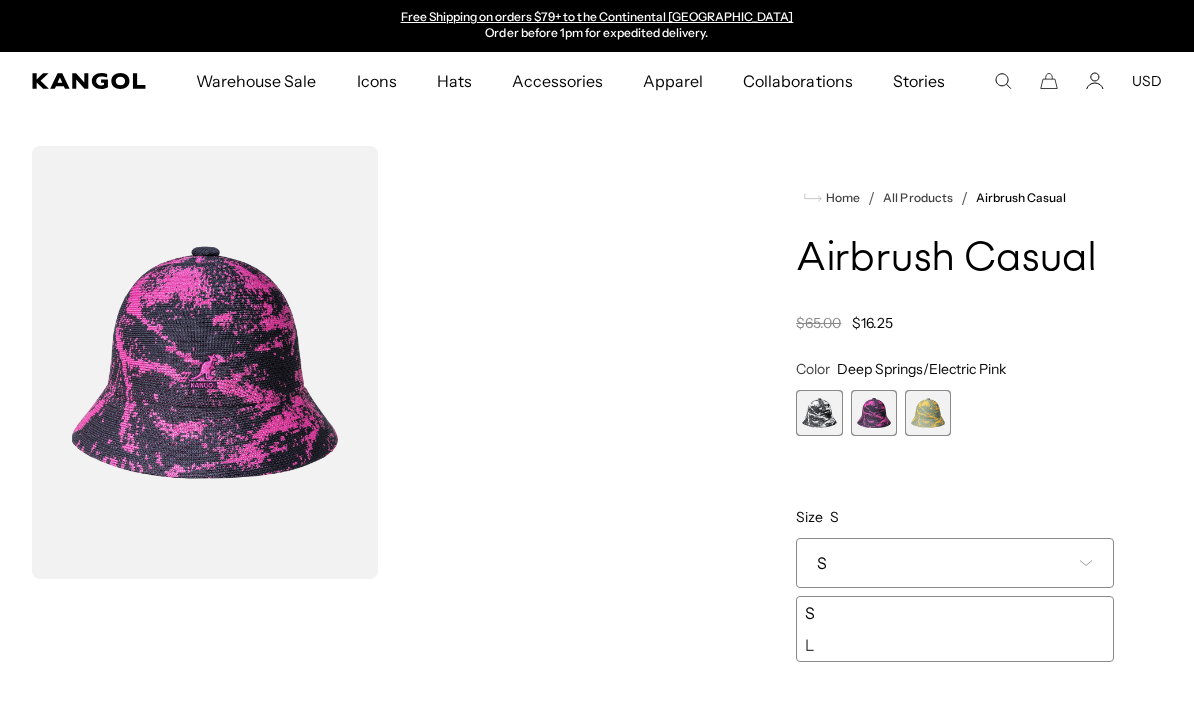click on "**********" at bounding box center [955, 511] 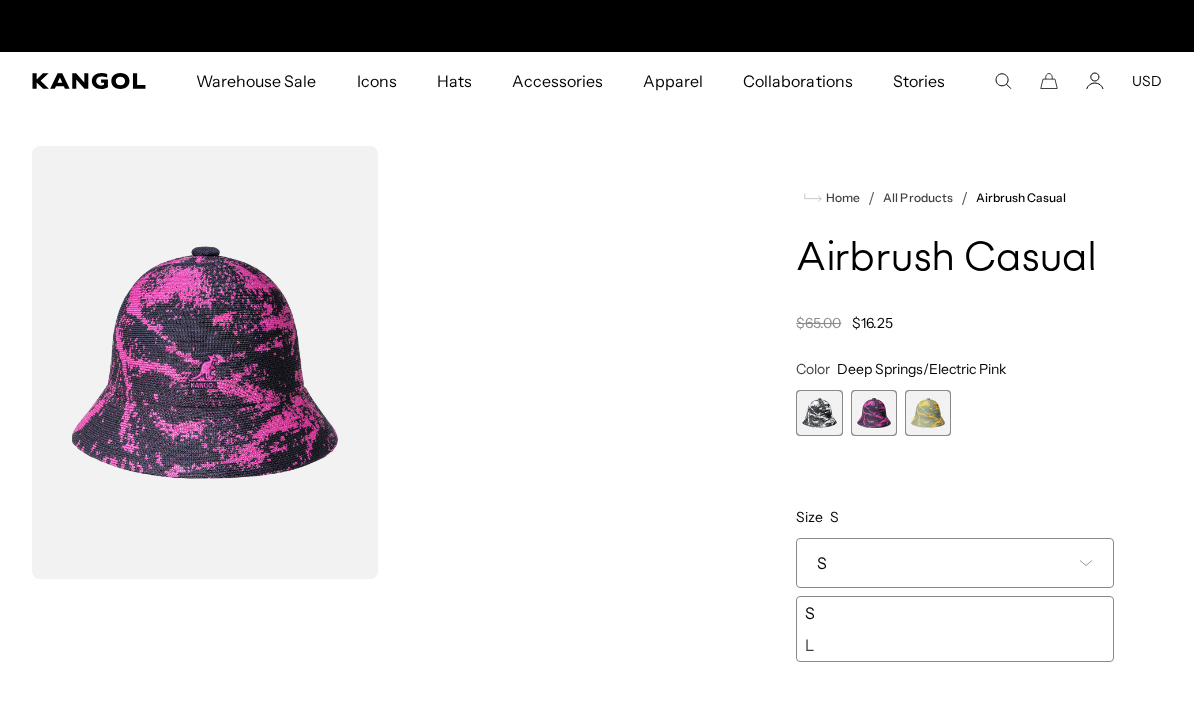 scroll, scrollTop: 0, scrollLeft: 0, axis: both 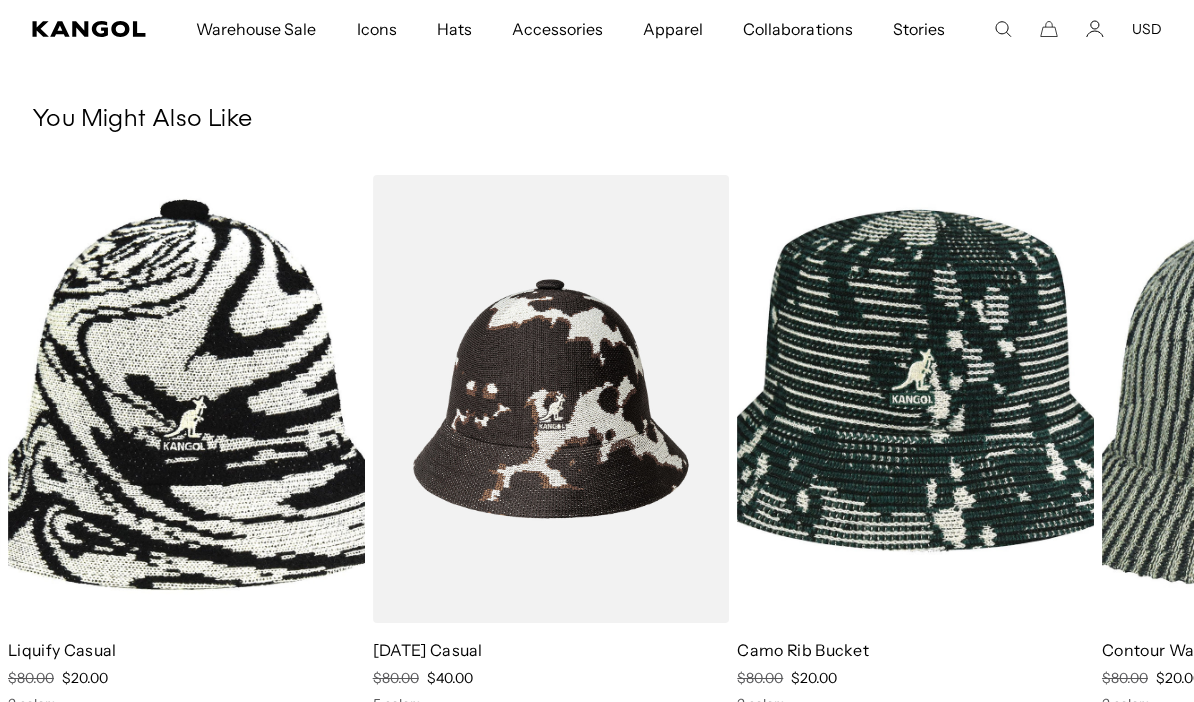 click at bounding box center (0, 0) 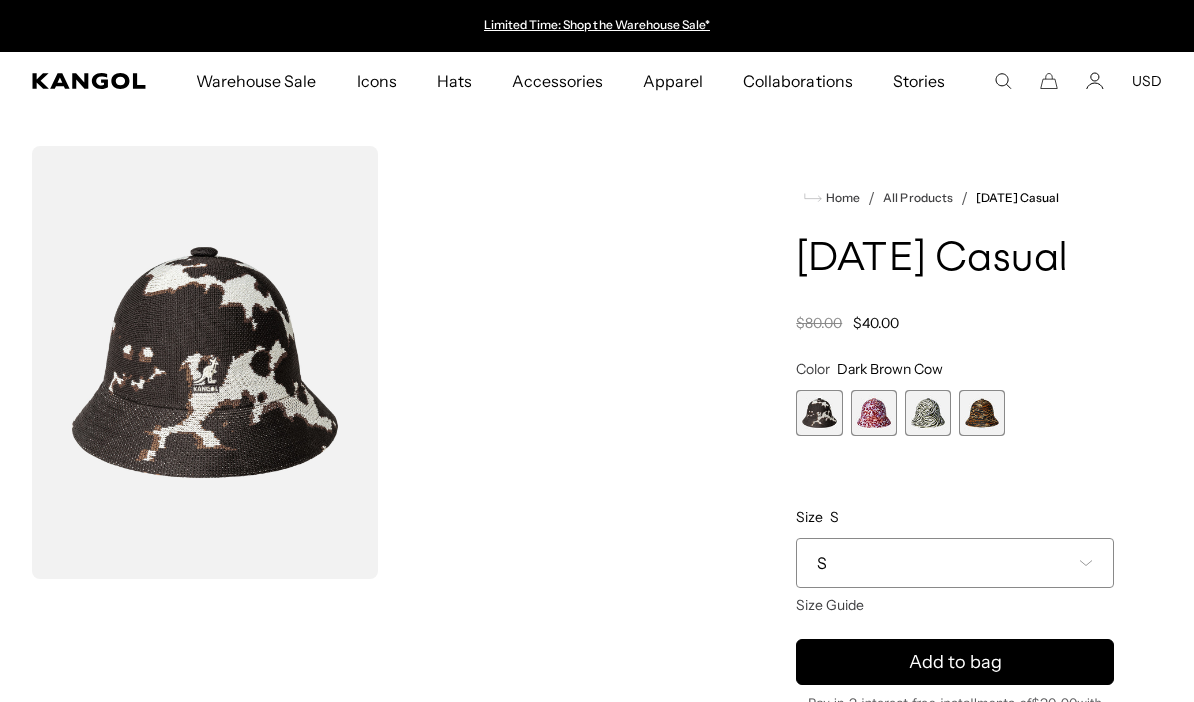 scroll, scrollTop: 0, scrollLeft: 0, axis: both 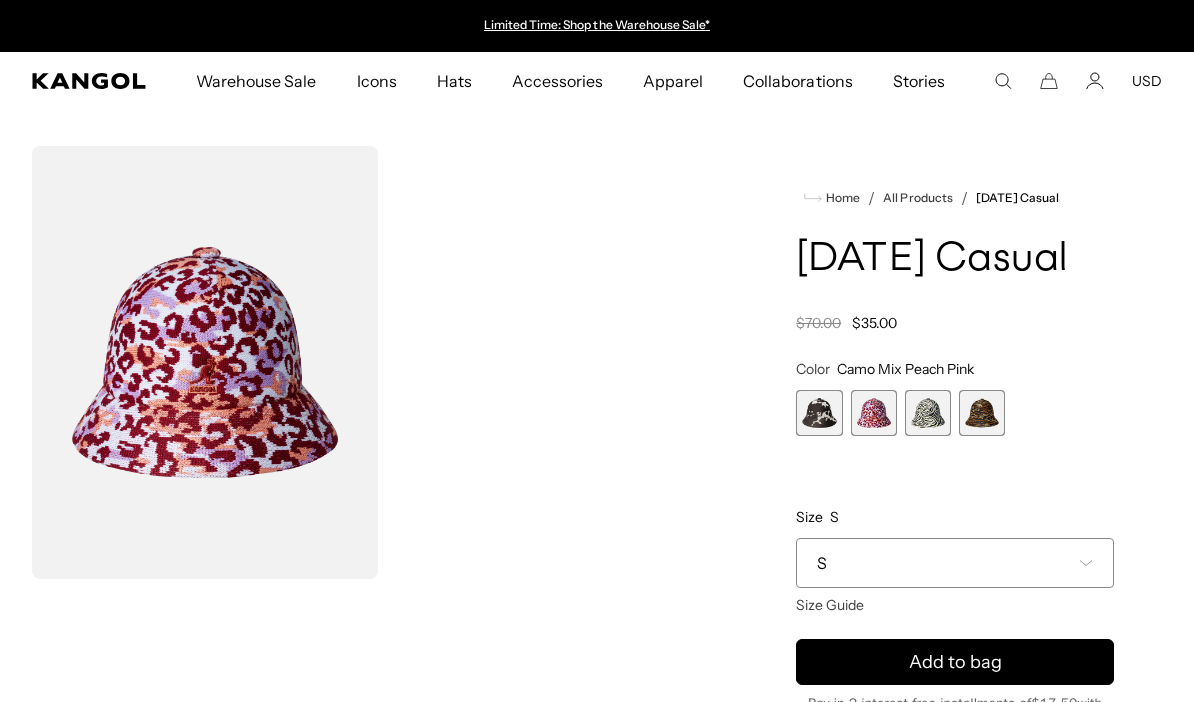 click at bounding box center (928, 413) 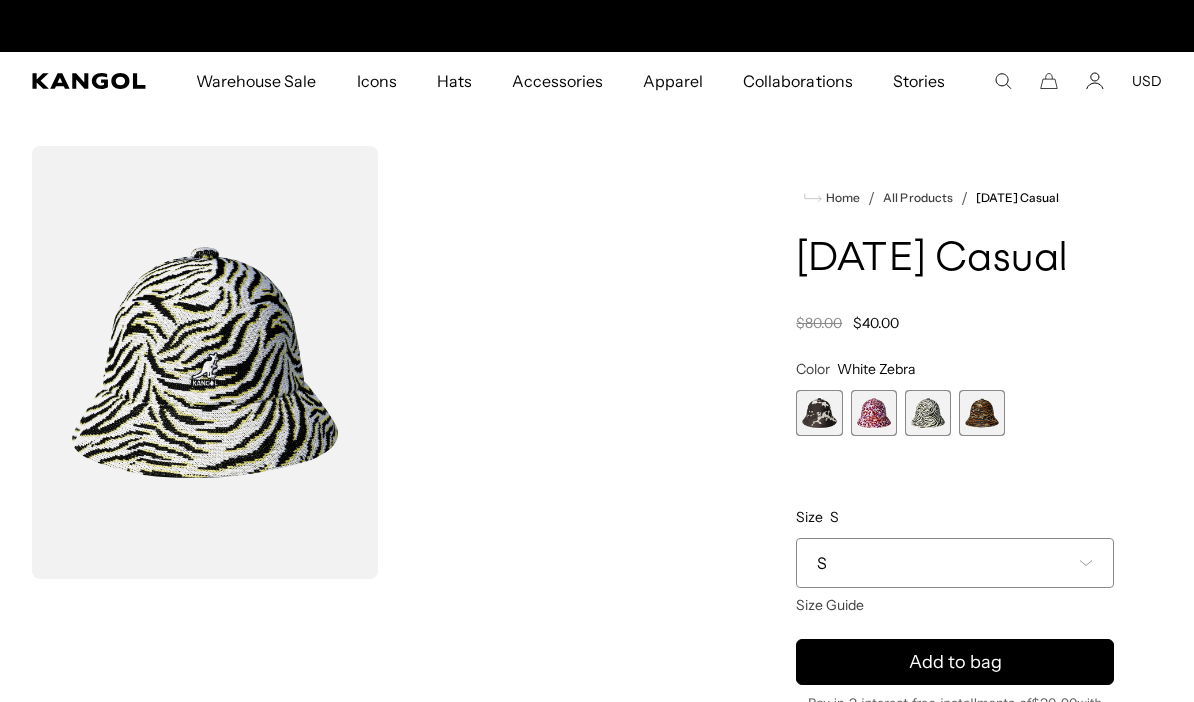 scroll, scrollTop: 0, scrollLeft: 412, axis: horizontal 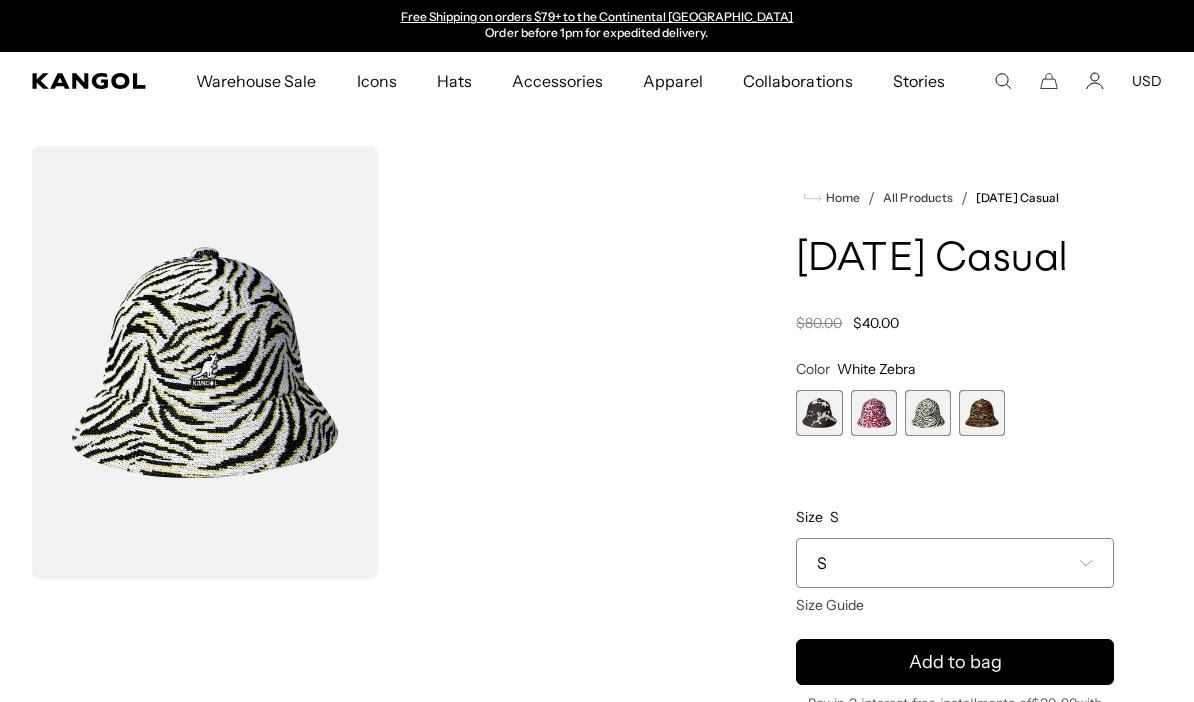 click at bounding box center [982, 413] 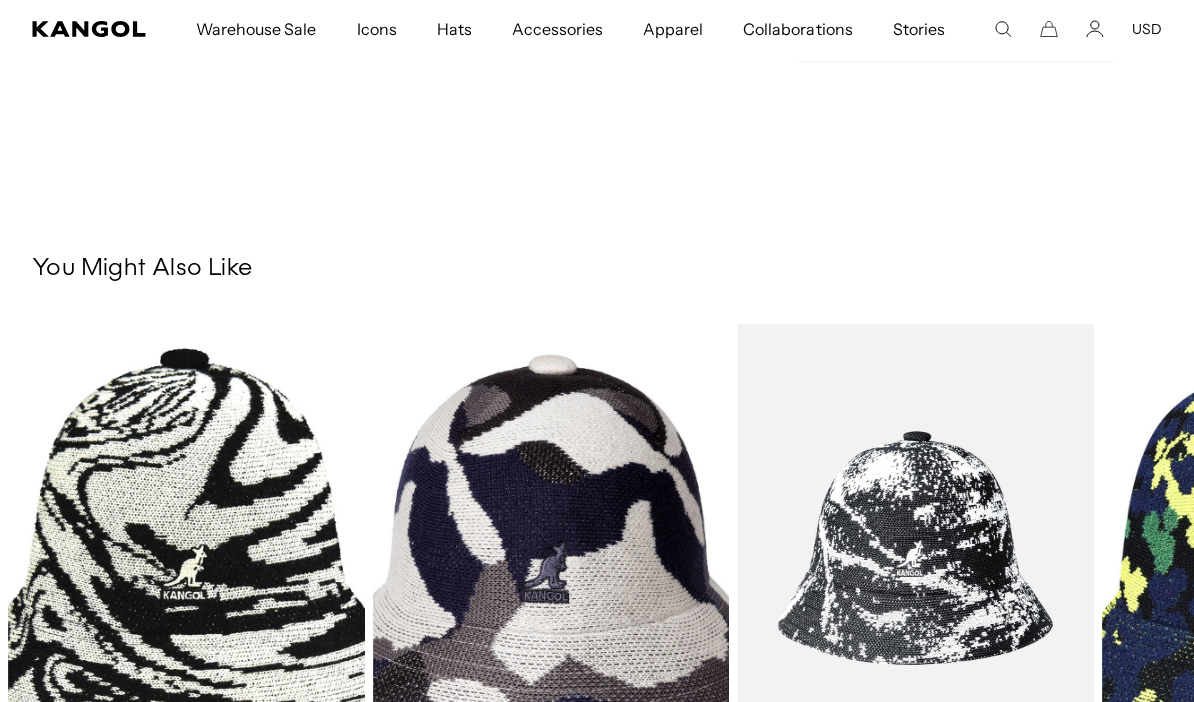 scroll, scrollTop: 1108, scrollLeft: 0, axis: vertical 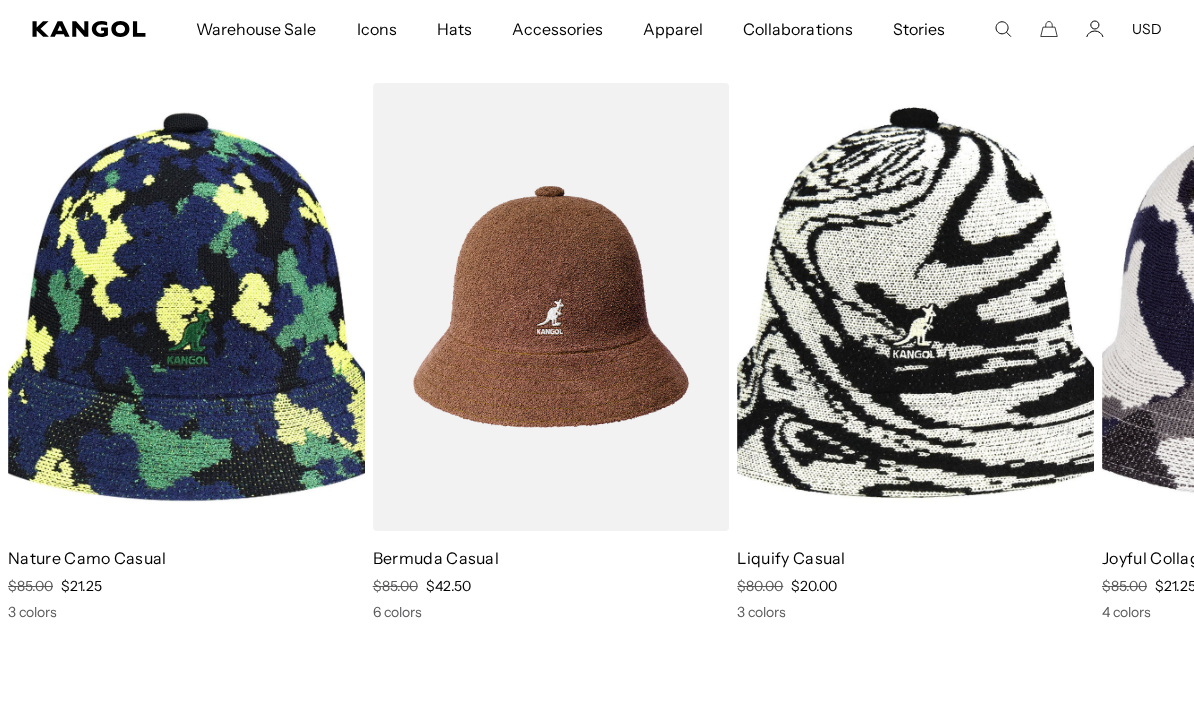 click at bounding box center (0, 0) 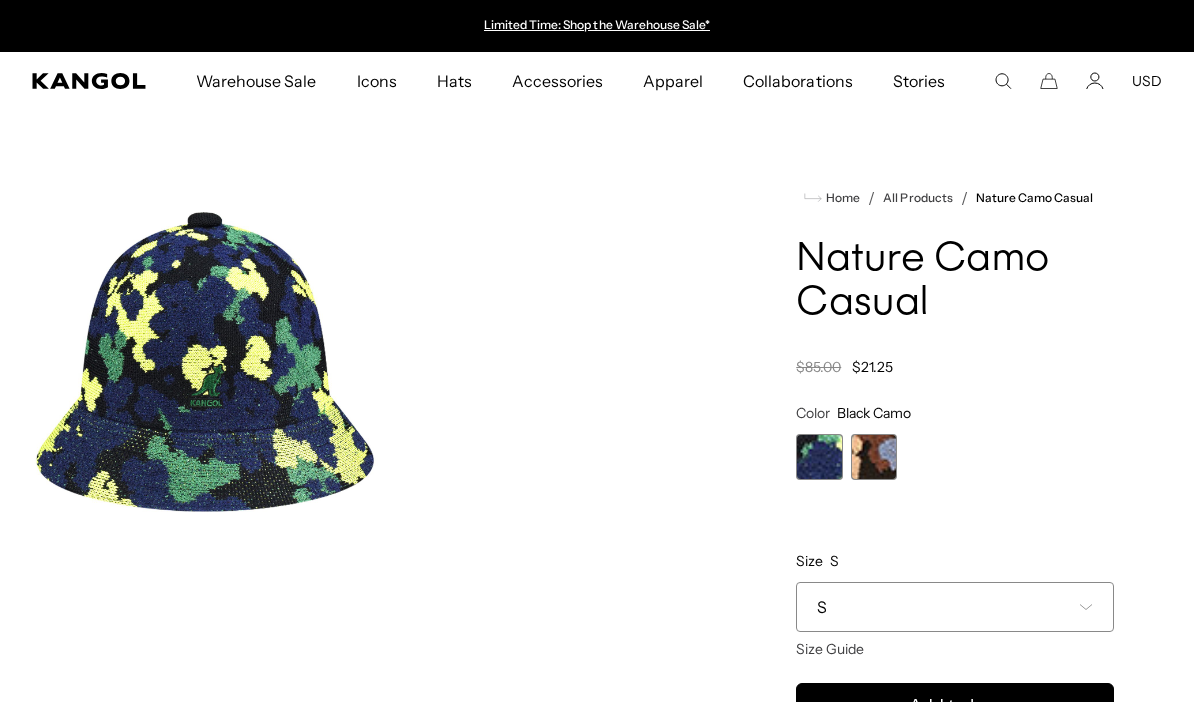 scroll, scrollTop: 0, scrollLeft: 0, axis: both 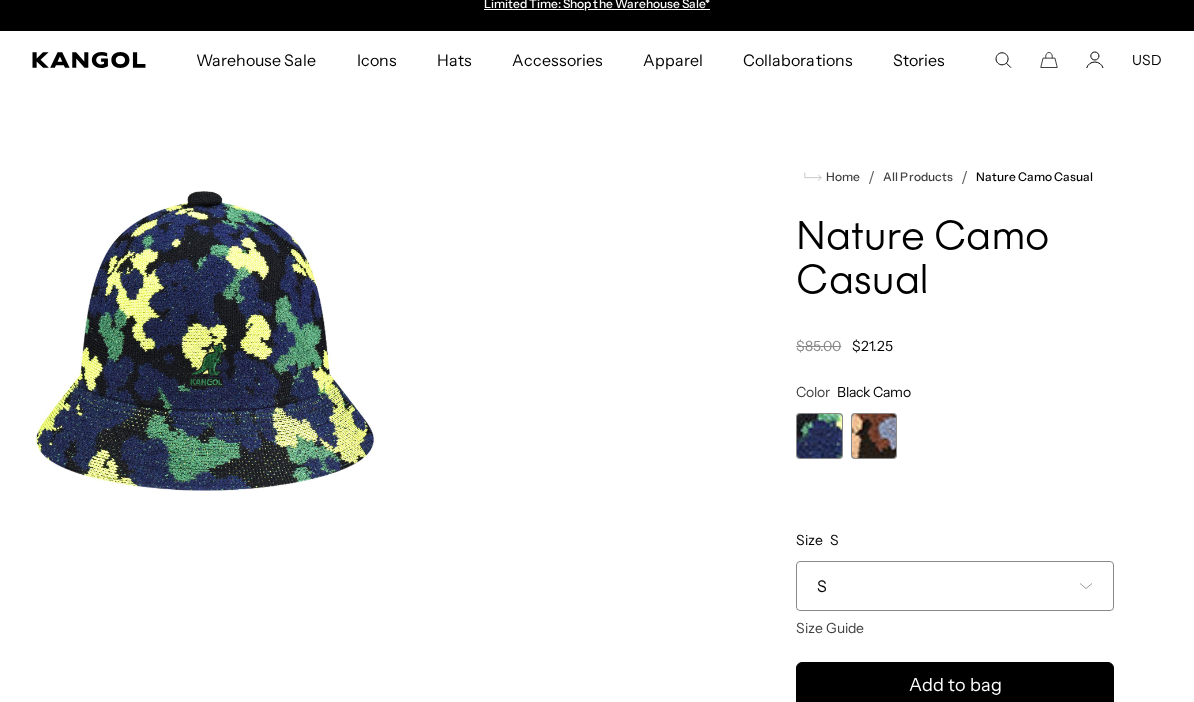 click at bounding box center [874, 436] 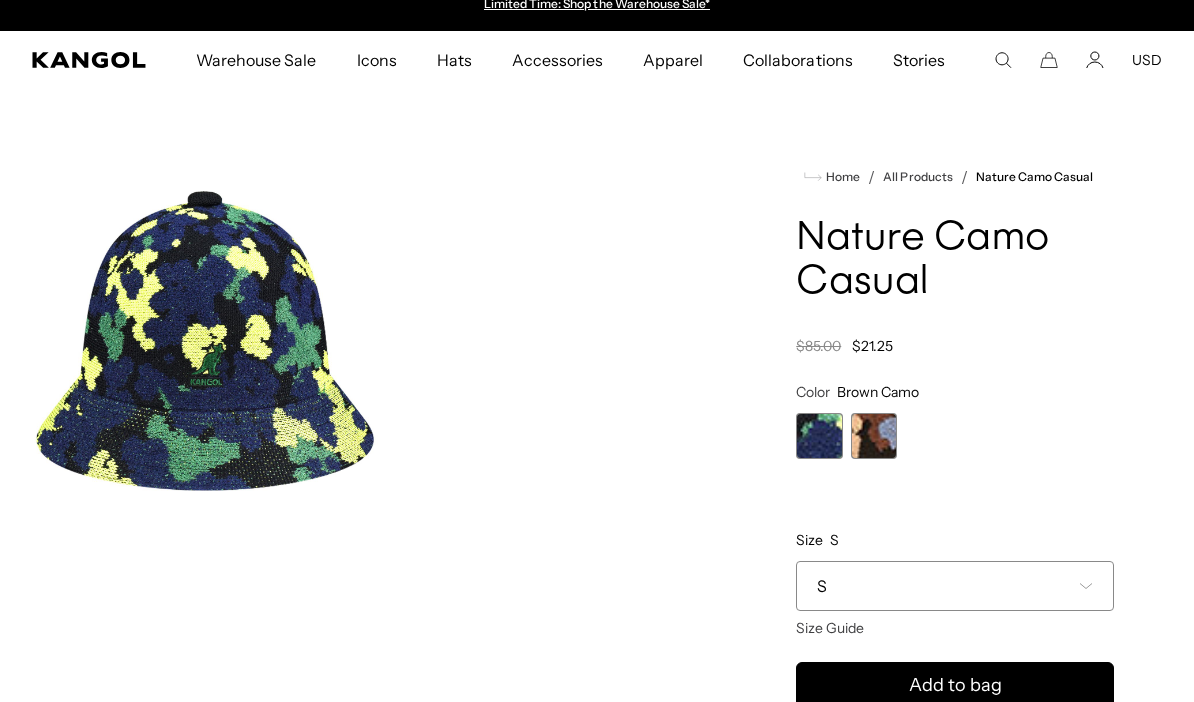 scroll, scrollTop: 106, scrollLeft: 0, axis: vertical 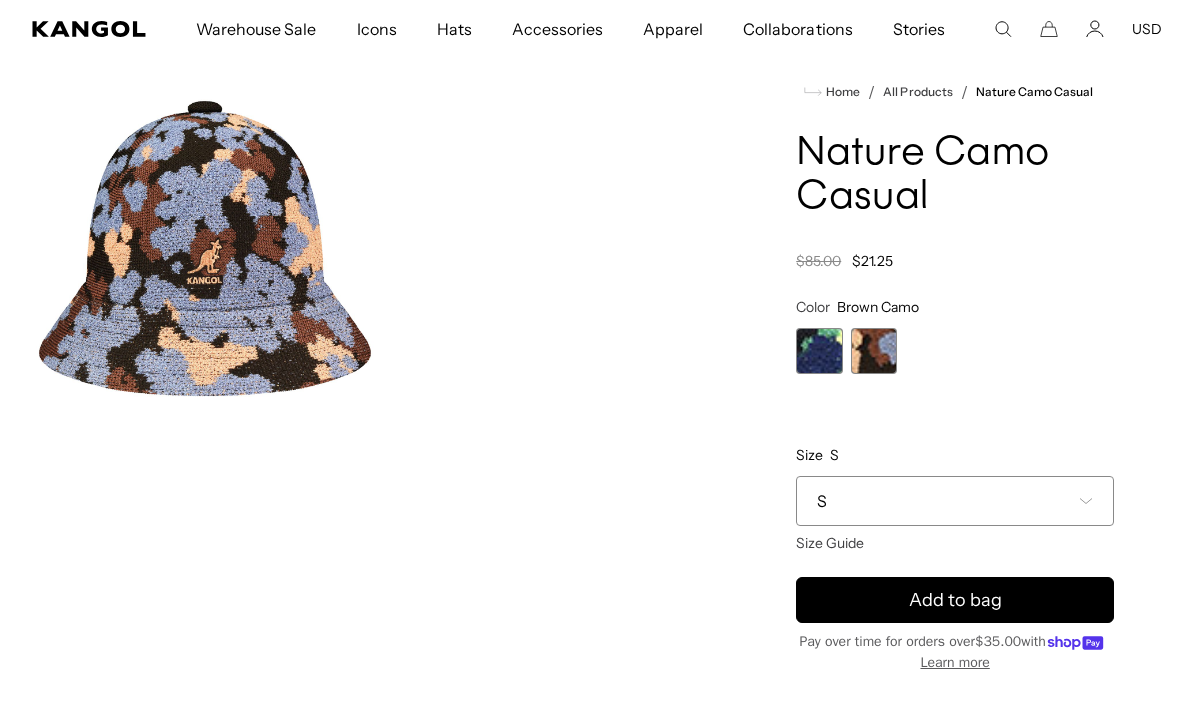 click 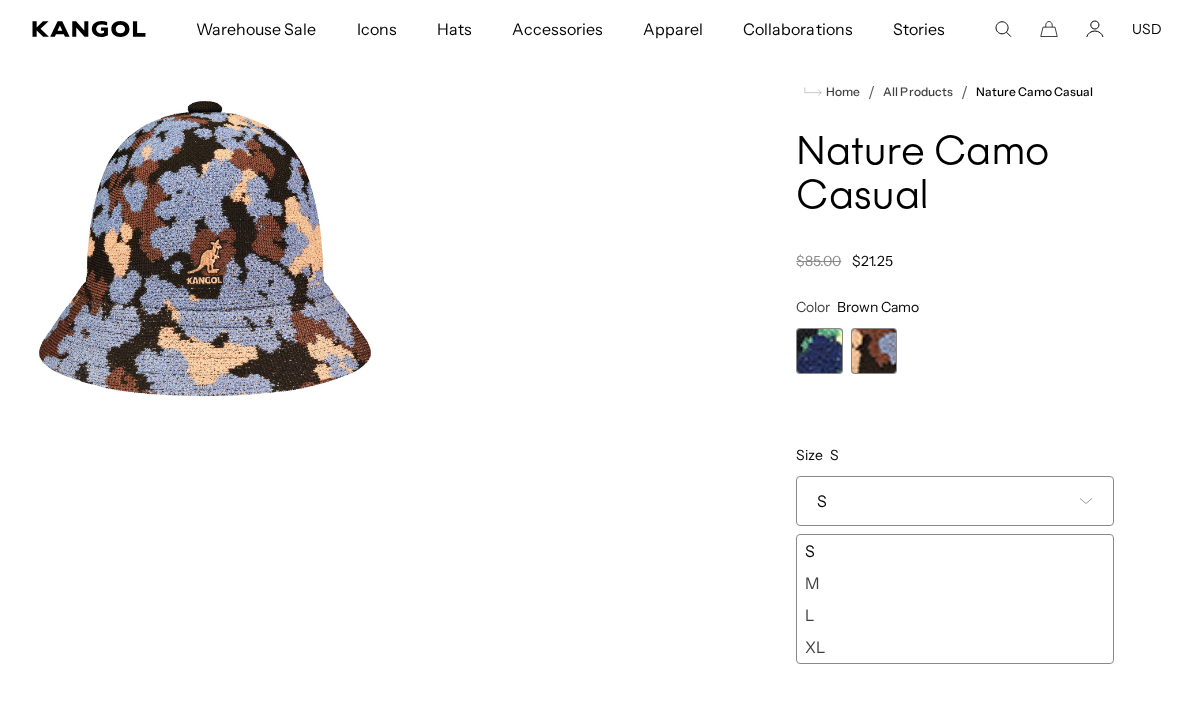 scroll, scrollTop: 0, scrollLeft: 0, axis: both 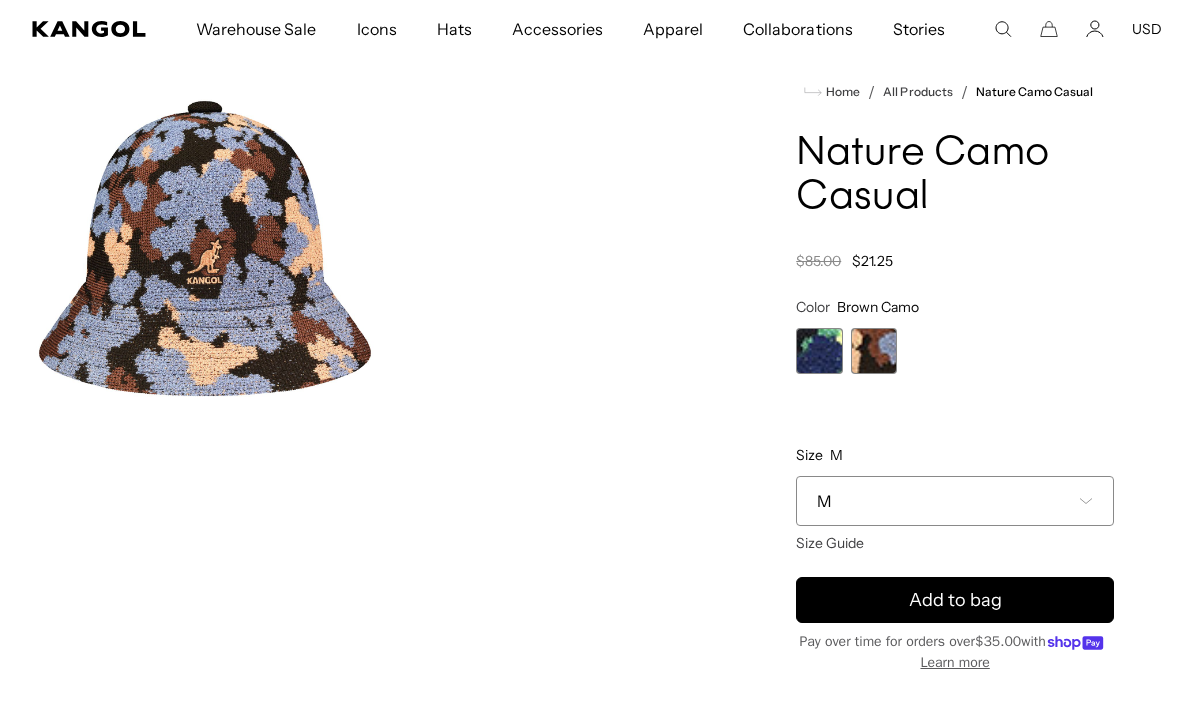 click on "Add to bag" at bounding box center [955, 600] 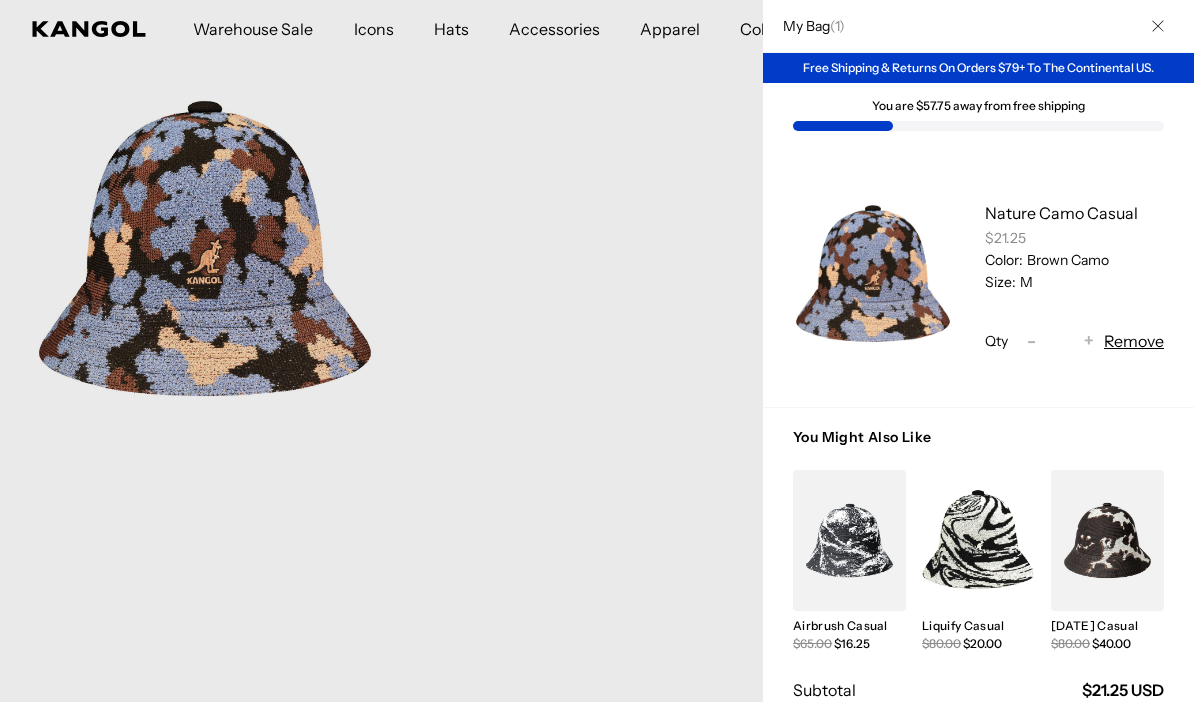 scroll, scrollTop: 0, scrollLeft: 0, axis: both 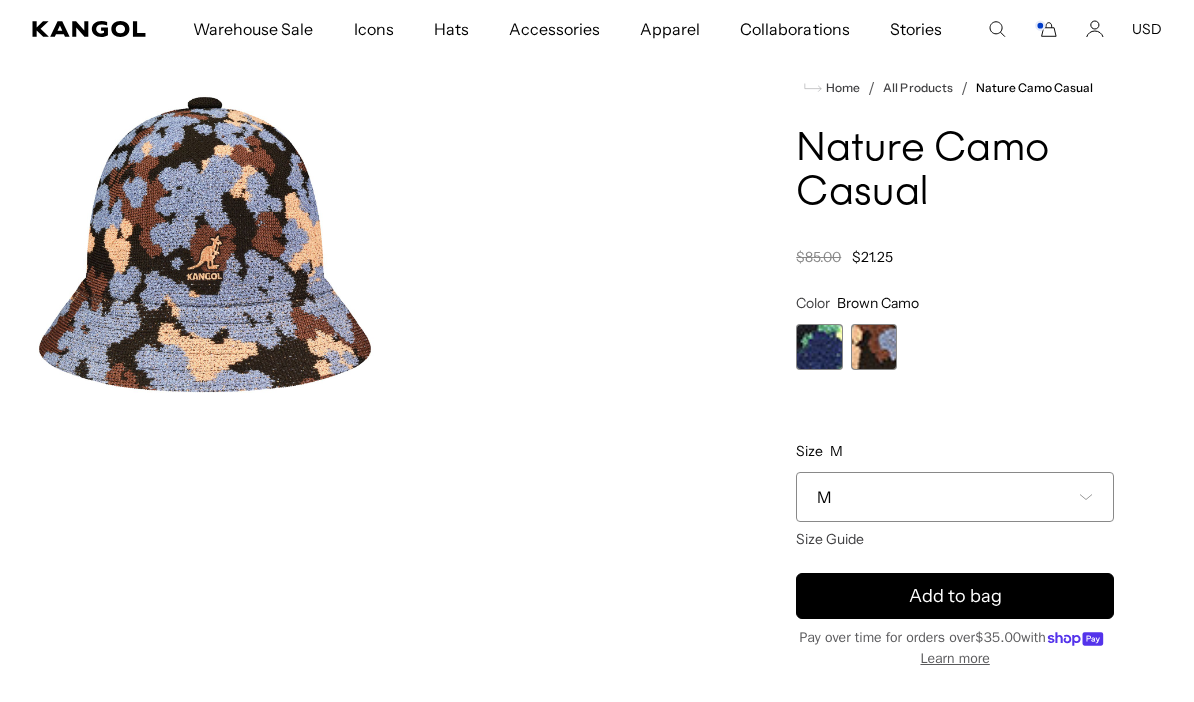 click at bounding box center (819, 347) 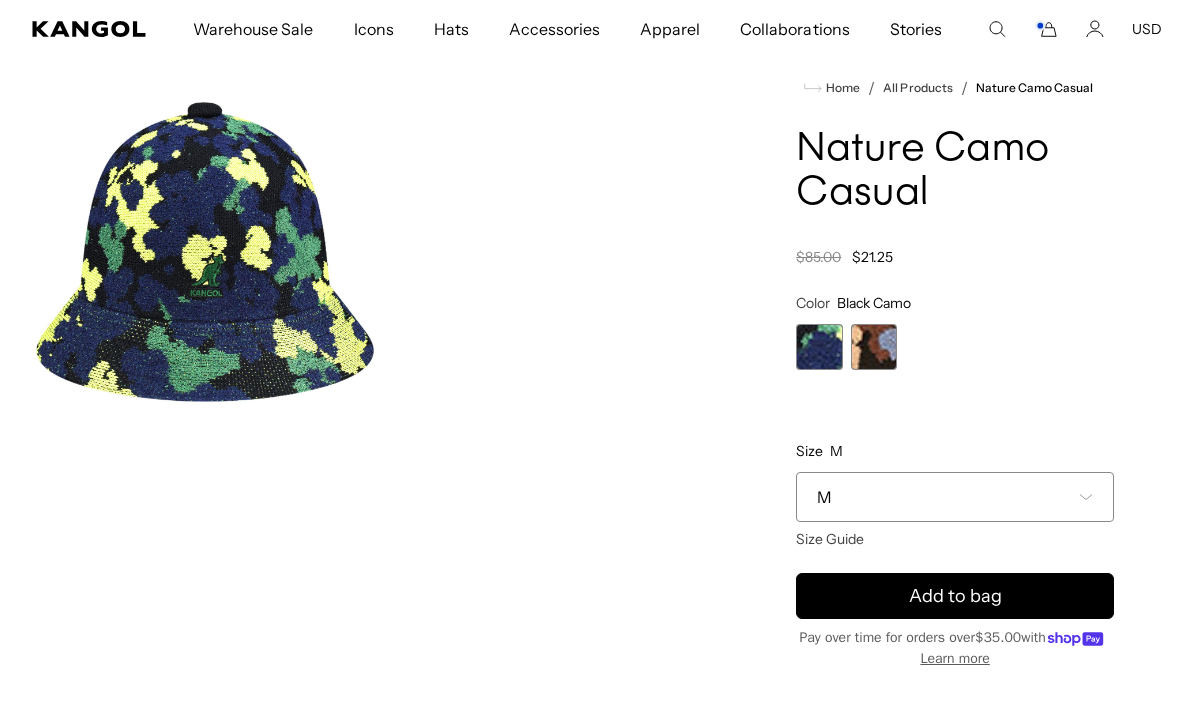 scroll, scrollTop: 0, scrollLeft: 0, axis: both 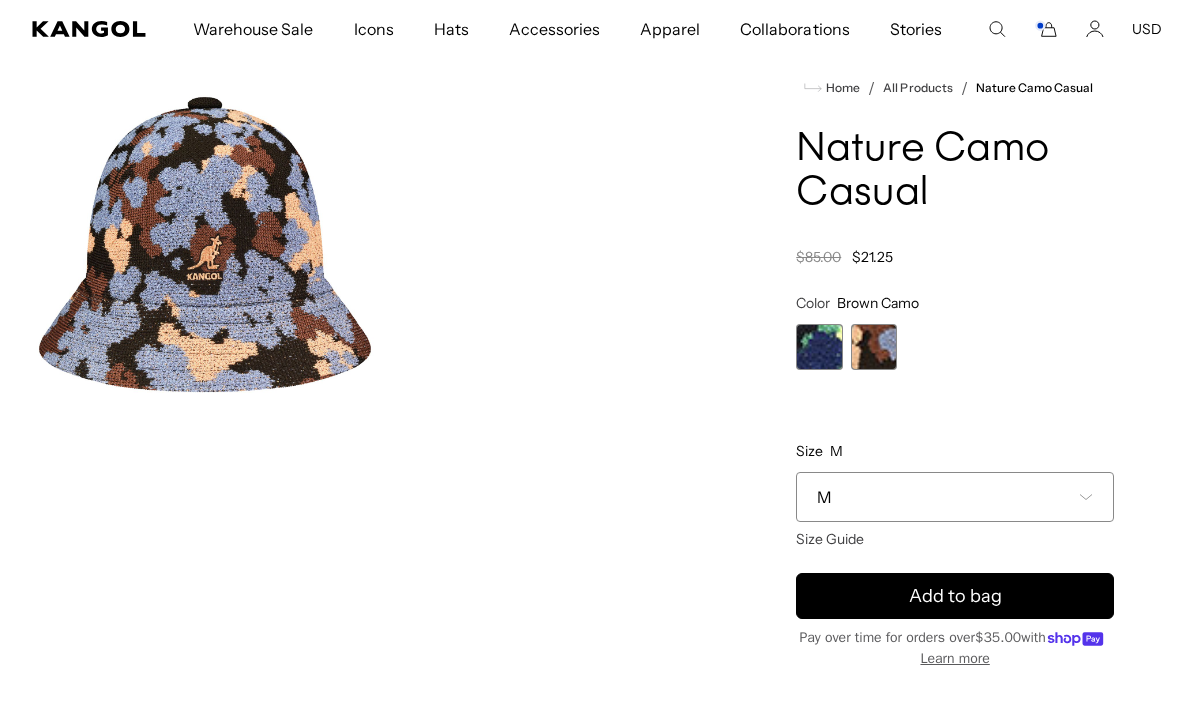 click at bounding box center [819, 347] 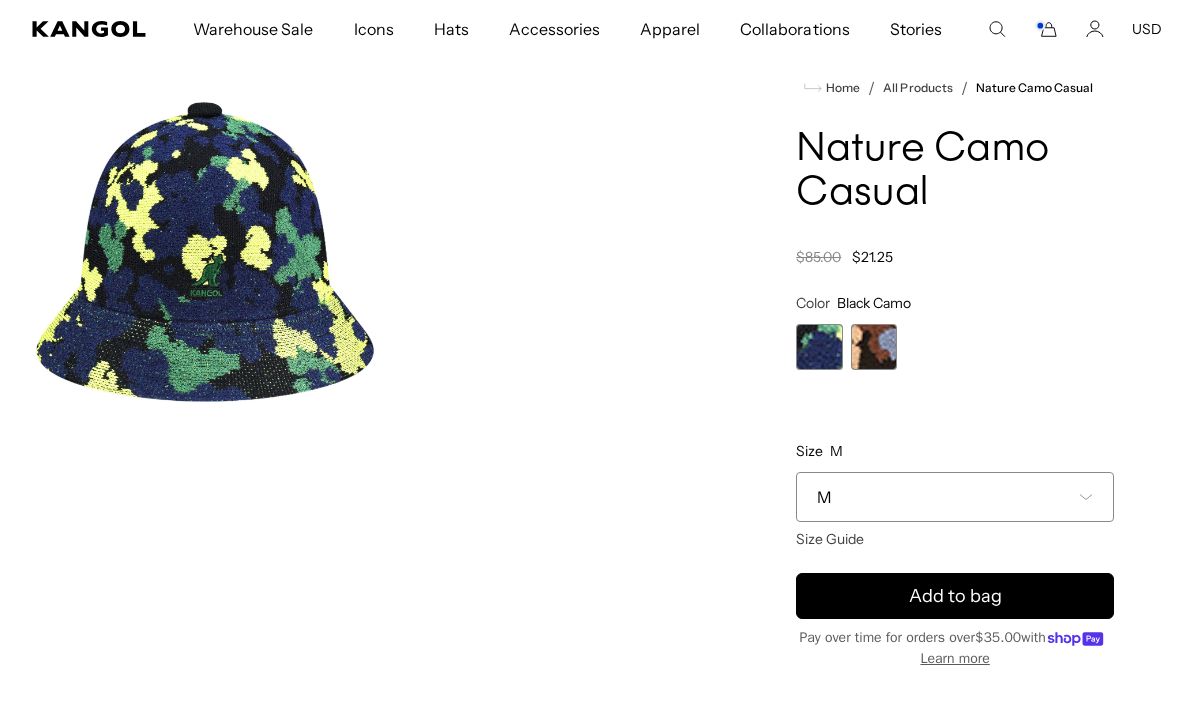 scroll, scrollTop: 0, scrollLeft: 0, axis: both 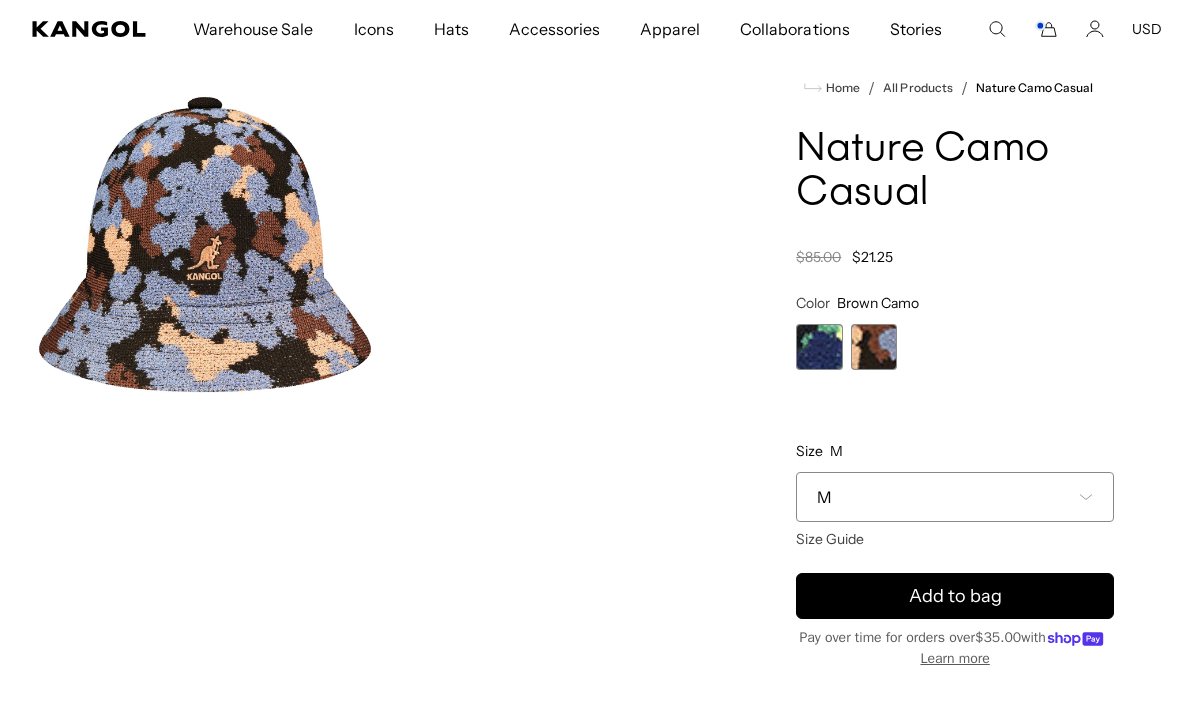 click at bounding box center [819, 347] 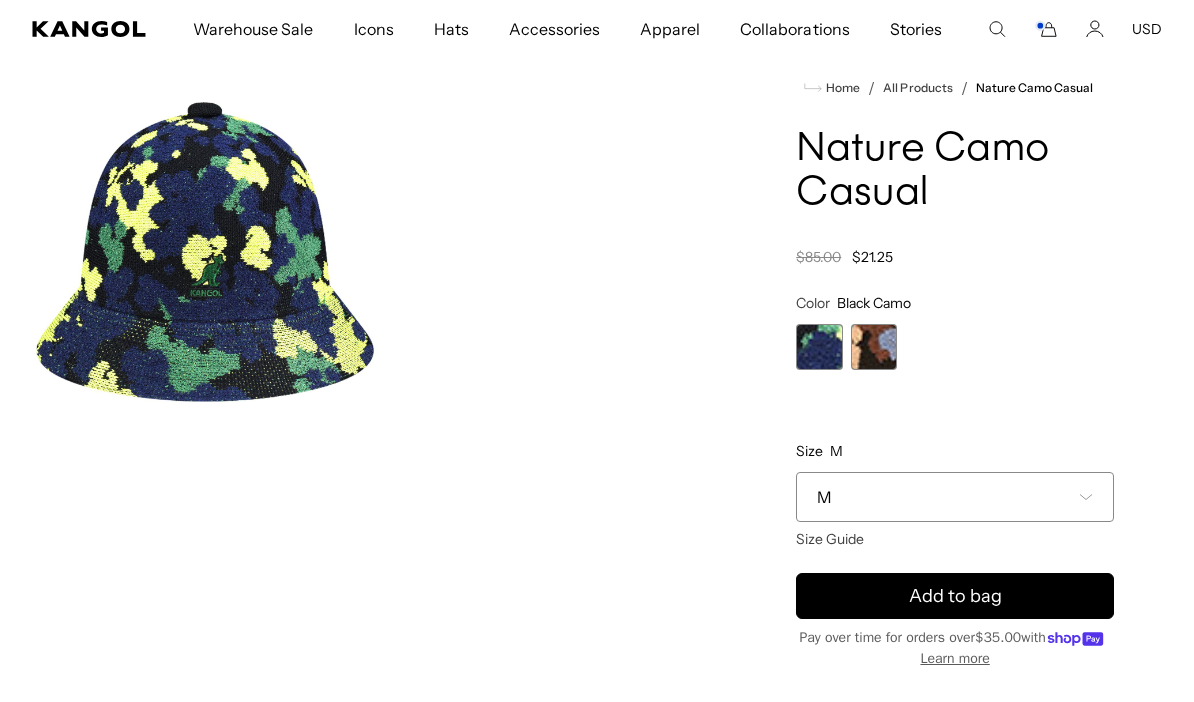 scroll, scrollTop: 0, scrollLeft: 0, axis: both 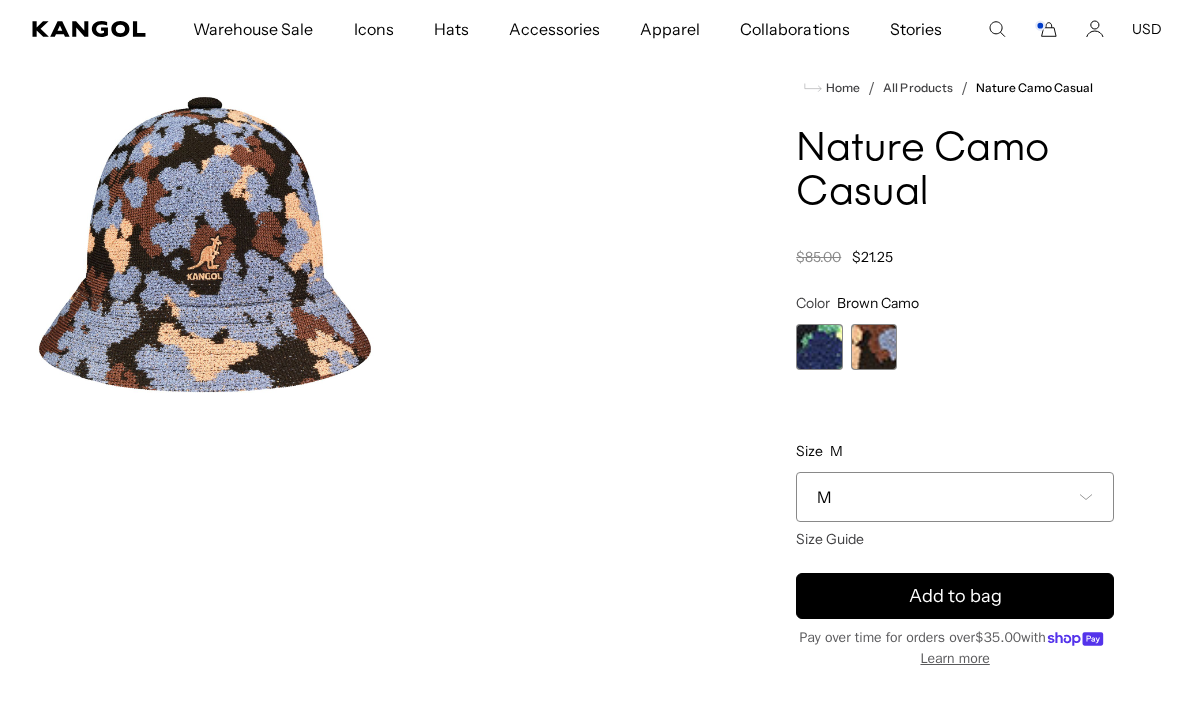 click at bounding box center [819, 347] 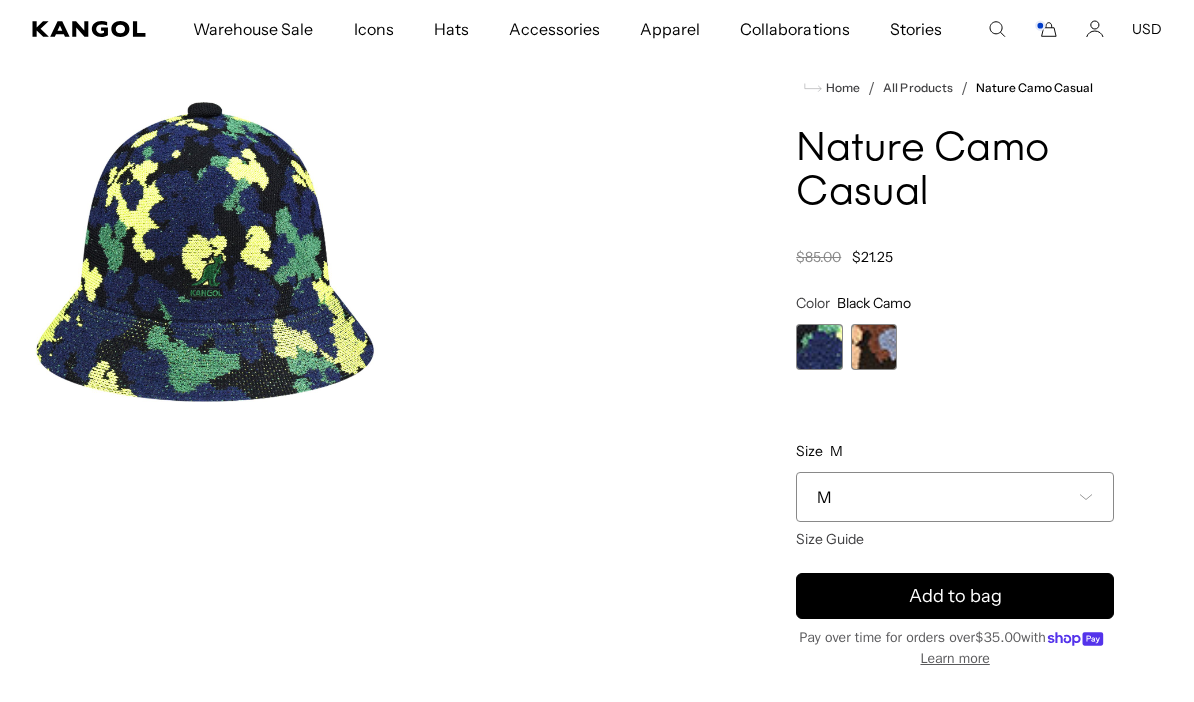 click on "Add to bag" at bounding box center (955, 596) 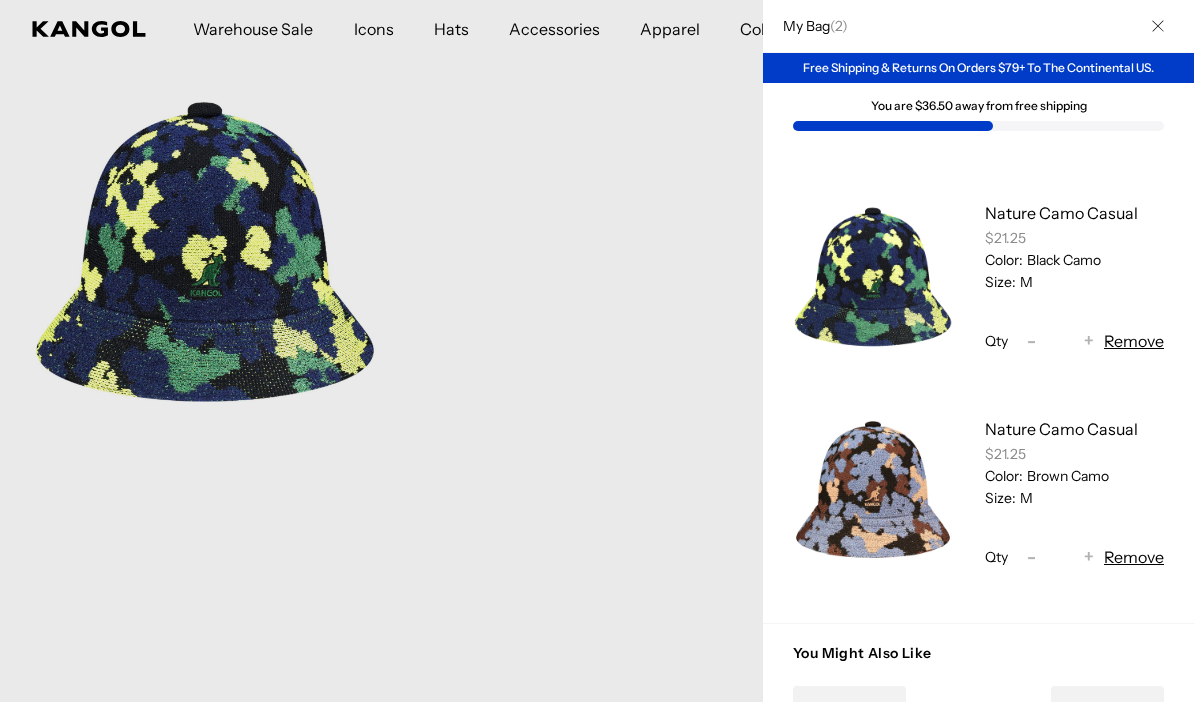 scroll, scrollTop: 0, scrollLeft: 0, axis: both 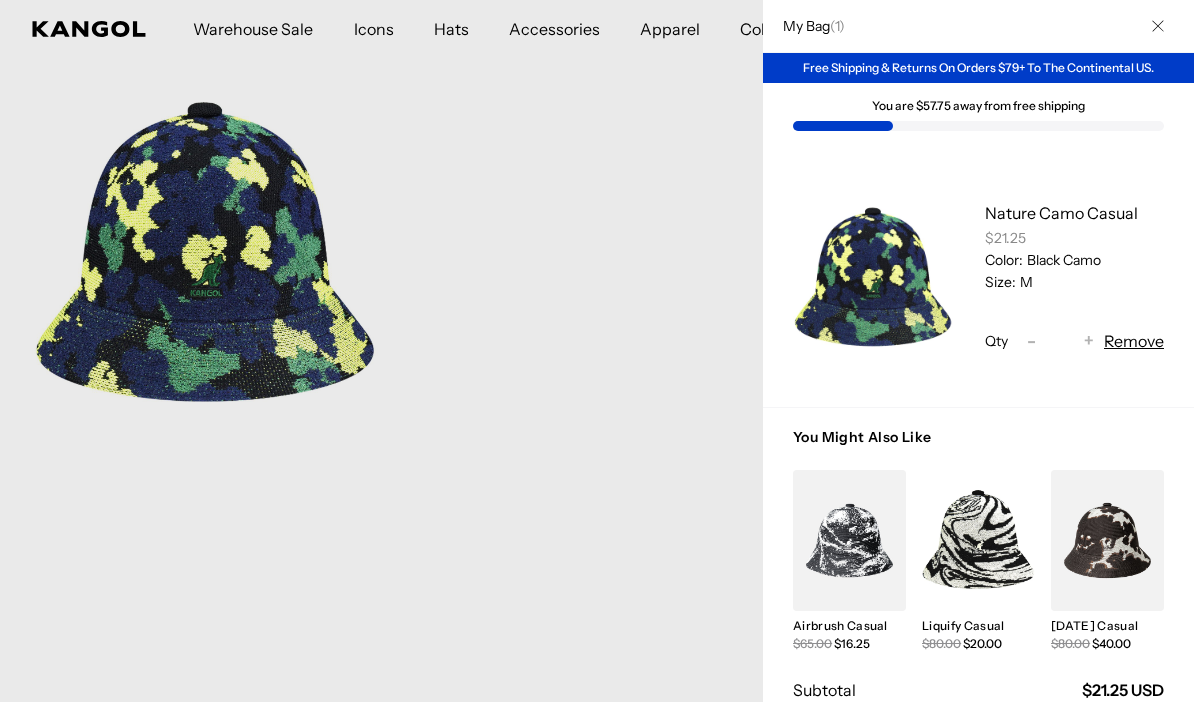 click 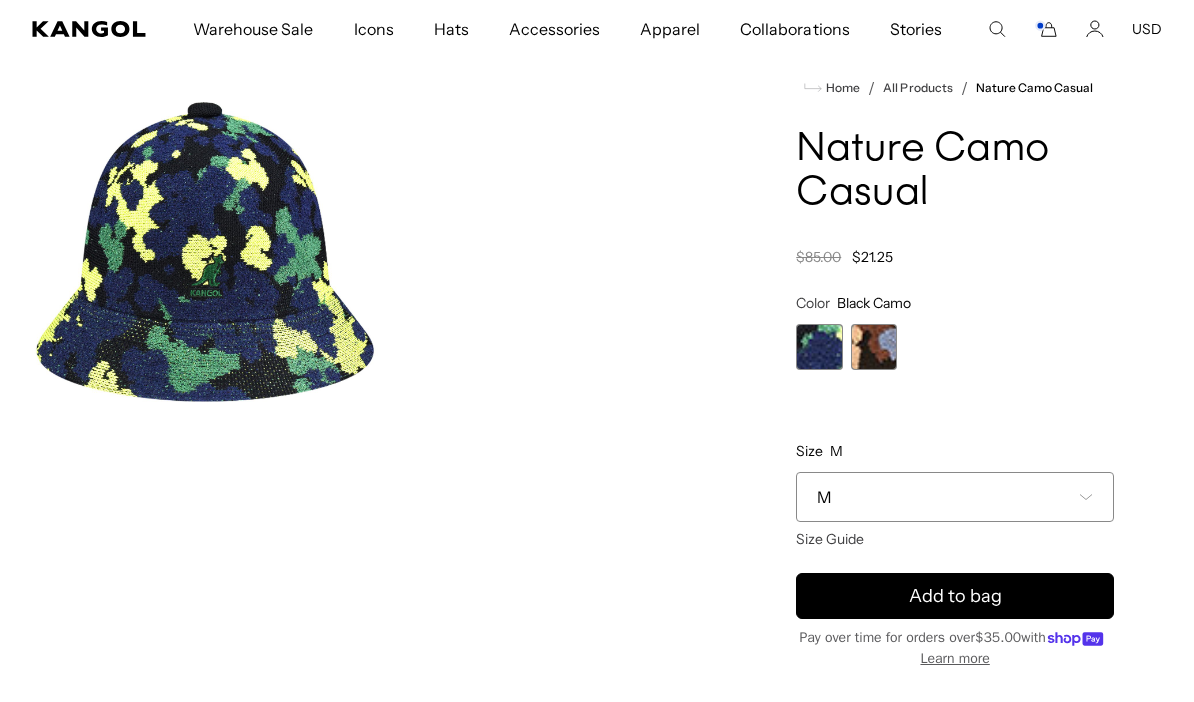 scroll, scrollTop: 0, scrollLeft: 0, axis: both 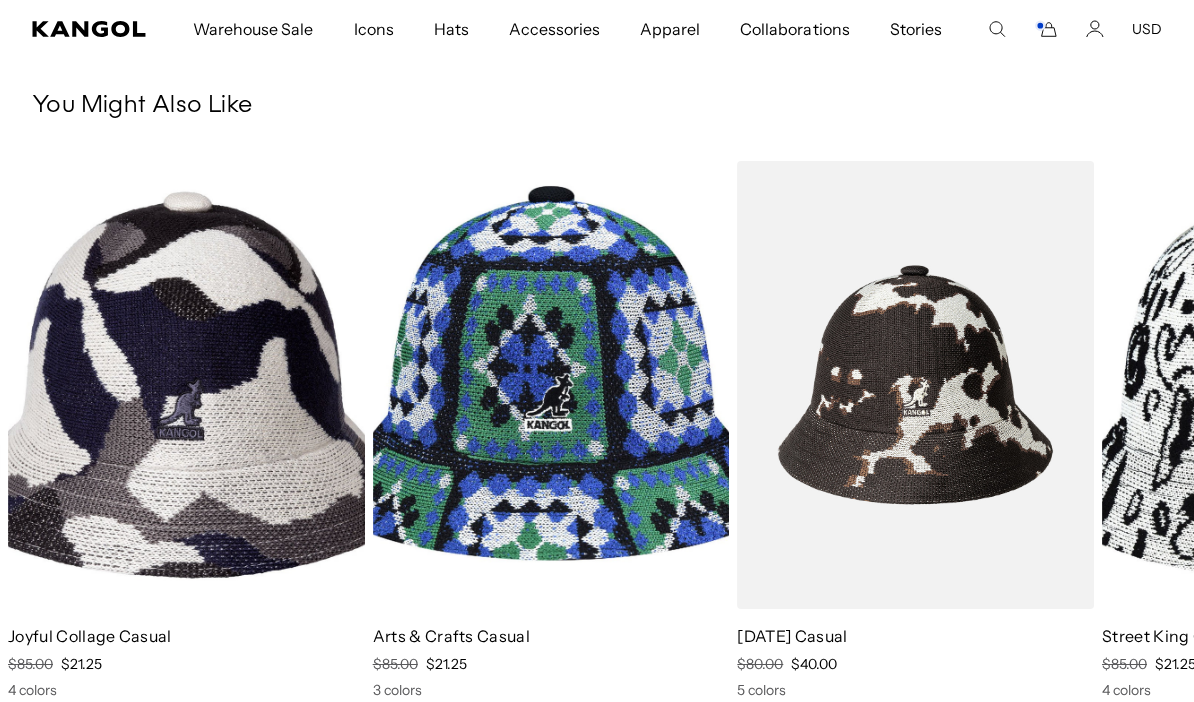 click at bounding box center (0, 0) 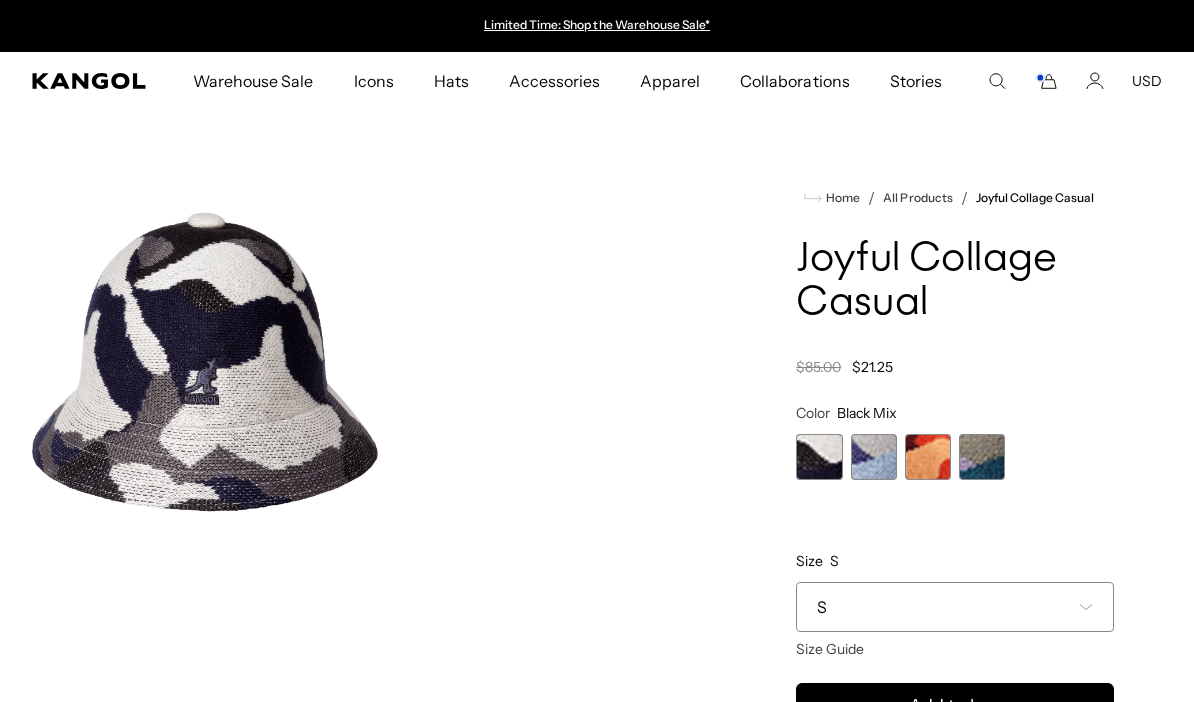 scroll, scrollTop: 0, scrollLeft: 0, axis: both 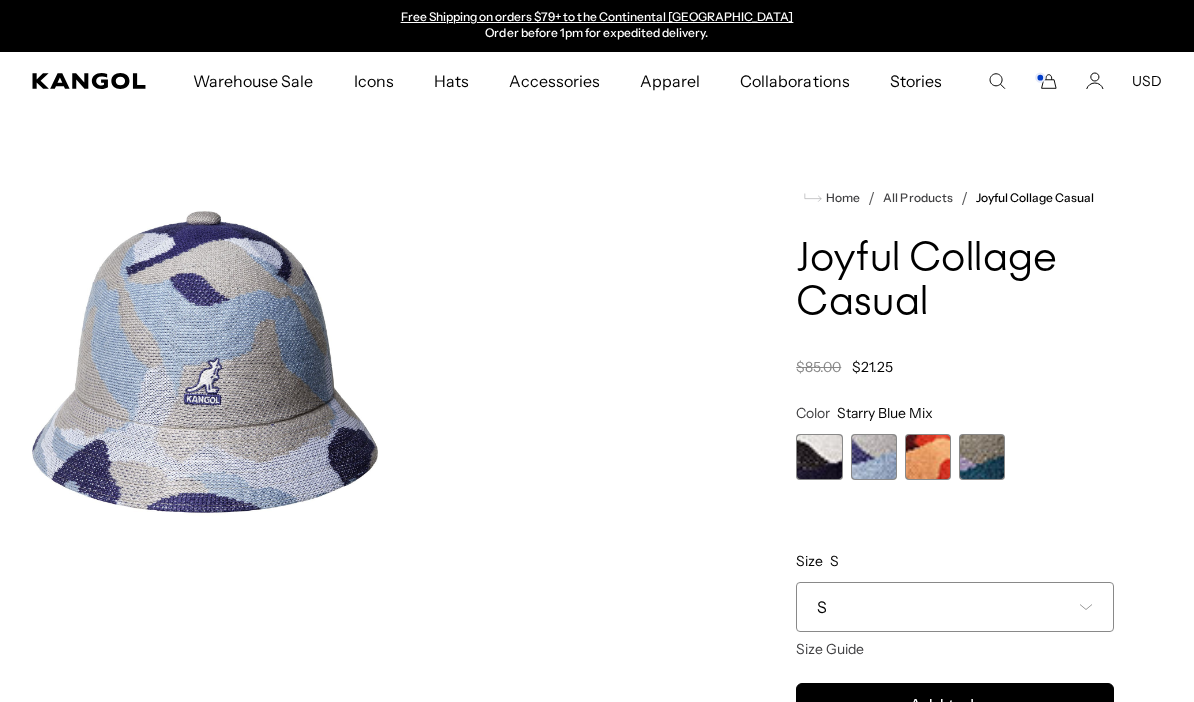 click at bounding box center [982, 457] 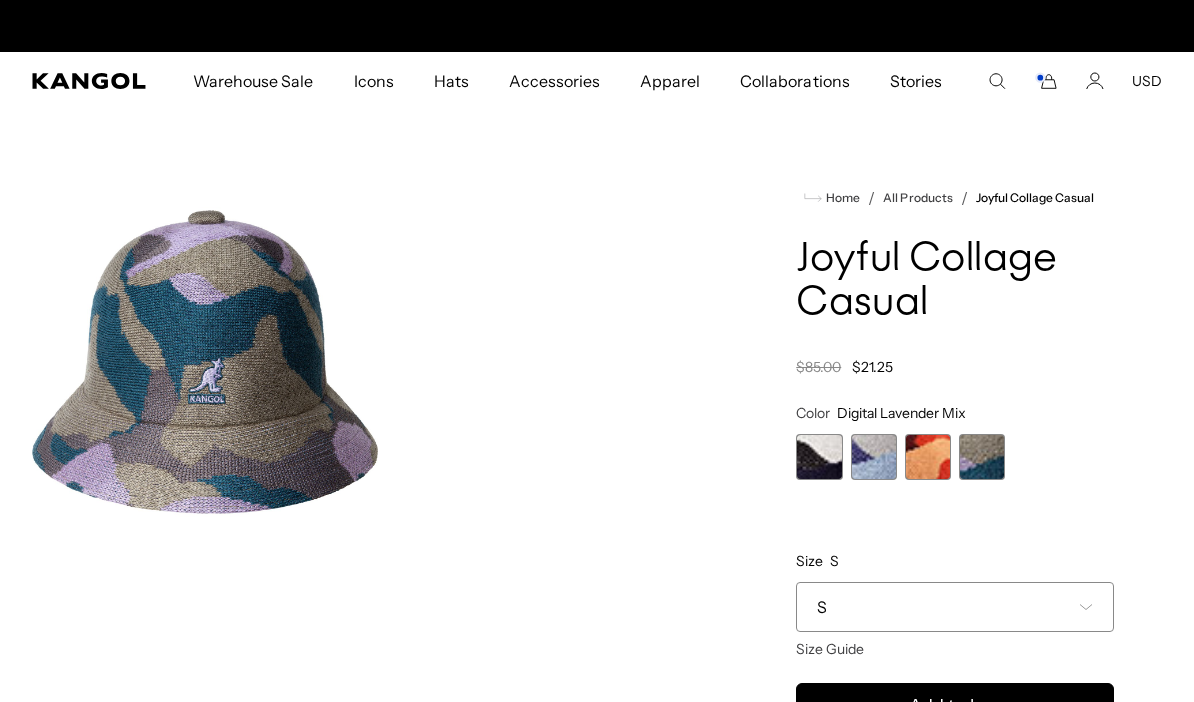 scroll, scrollTop: 0, scrollLeft: 0, axis: both 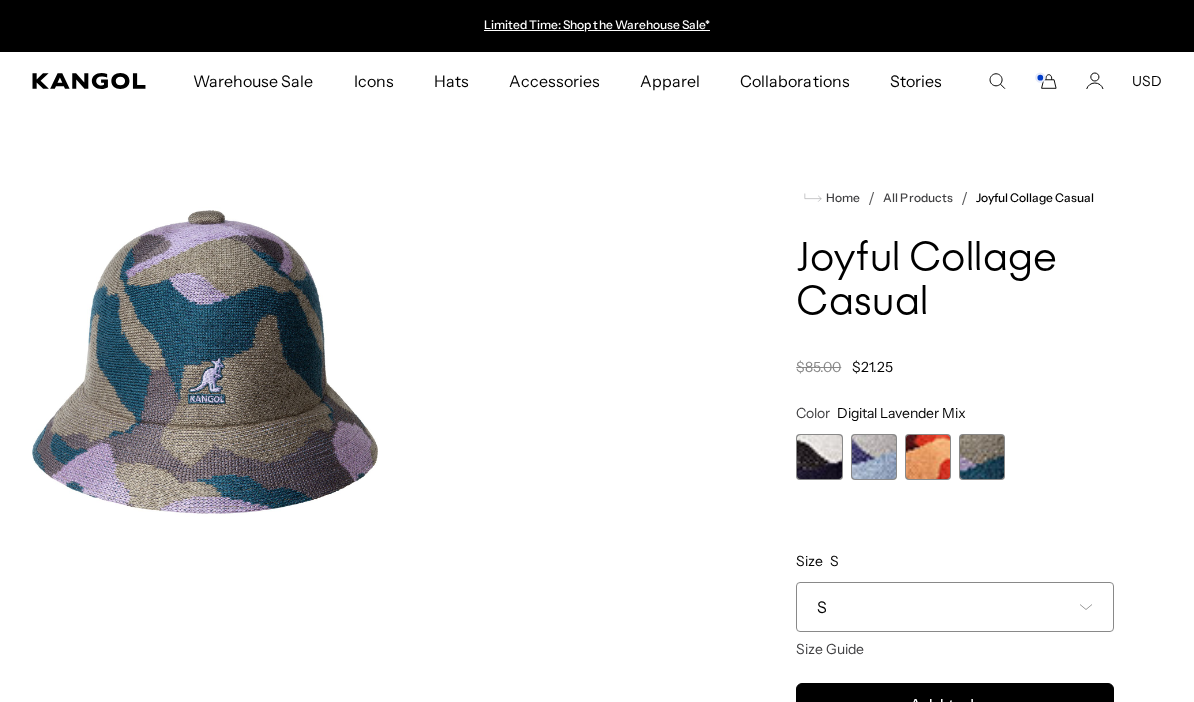 click at bounding box center (928, 457) 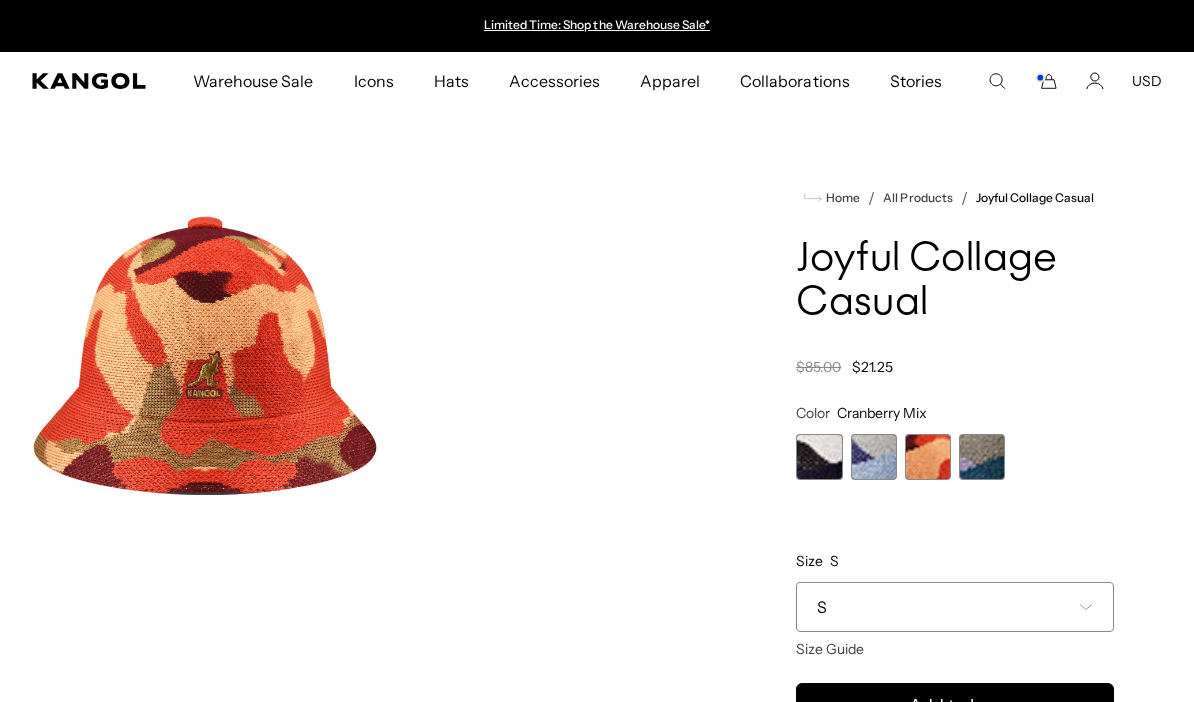 click at bounding box center (874, 457) 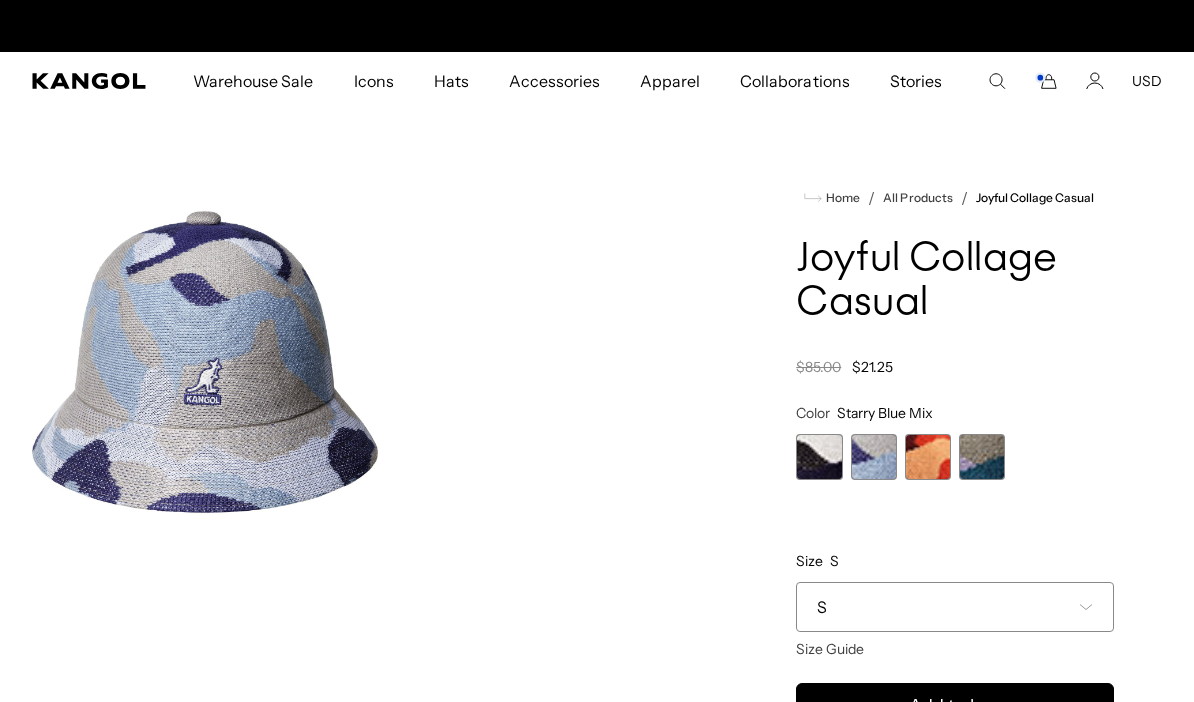 scroll, scrollTop: 0, scrollLeft: 412, axis: horizontal 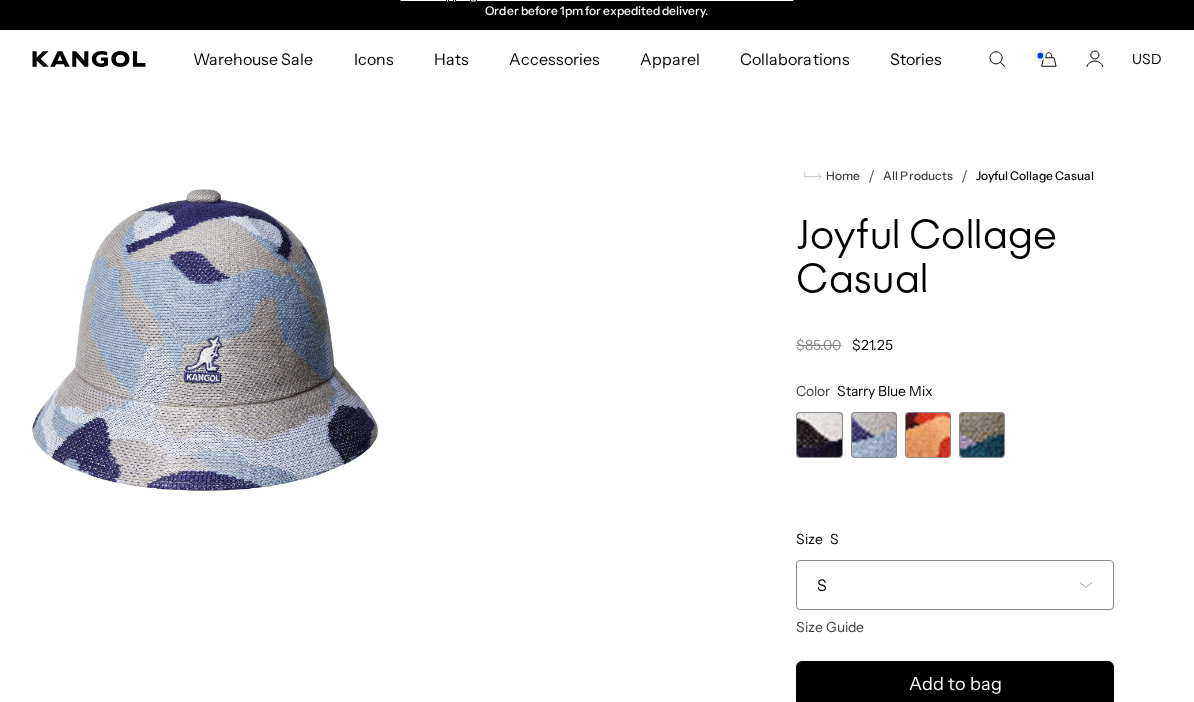 click on "S" at bounding box center [955, 585] 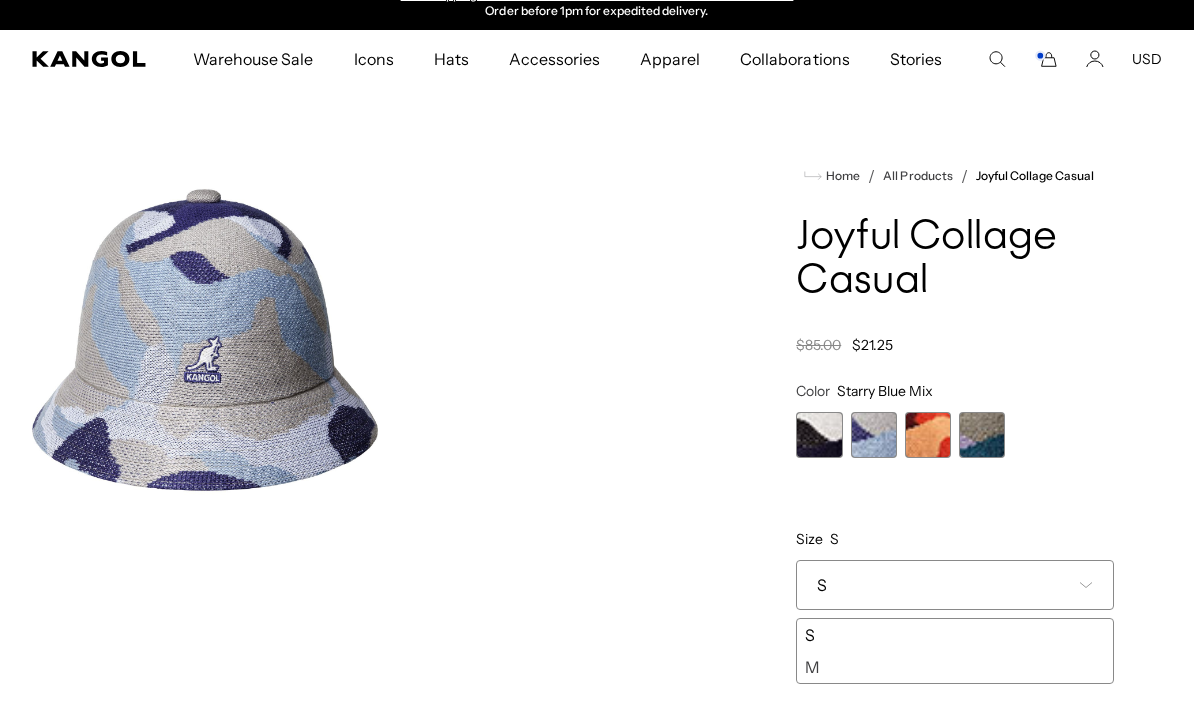 click on "M" at bounding box center (955, 667) 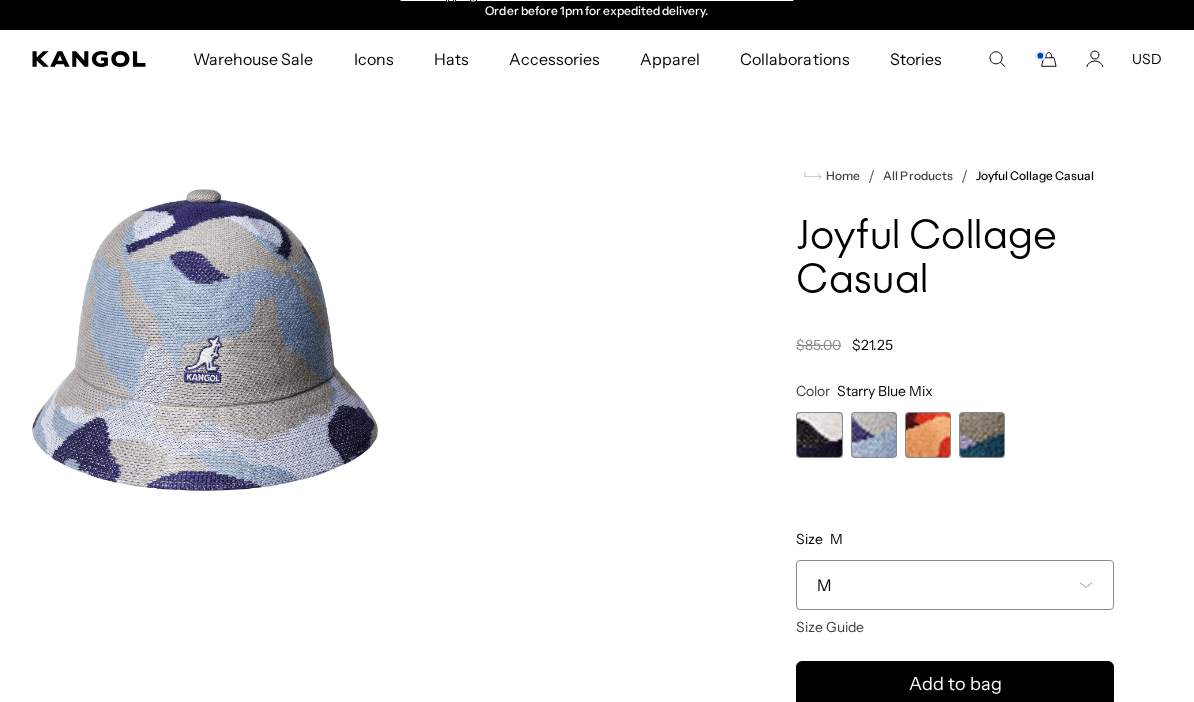 scroll, scrollTop: 106, scrollLeft: 0, axis: vertical 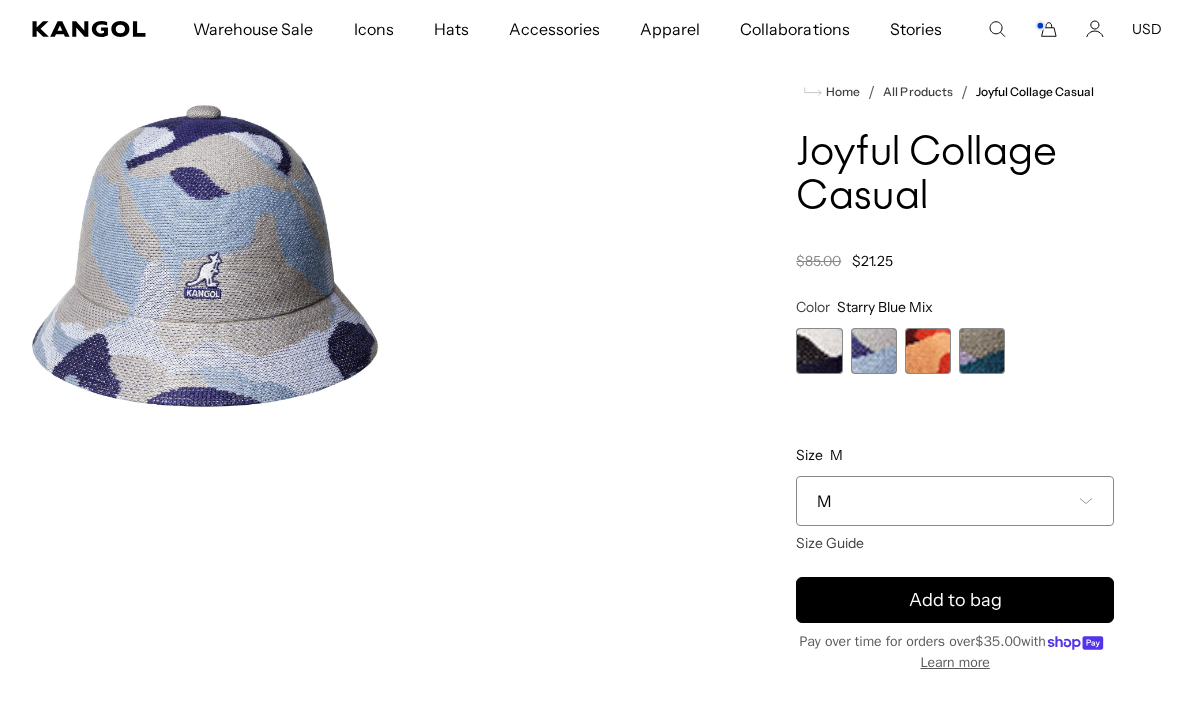 click on "Add to bag" at bounding box center [955, 600] 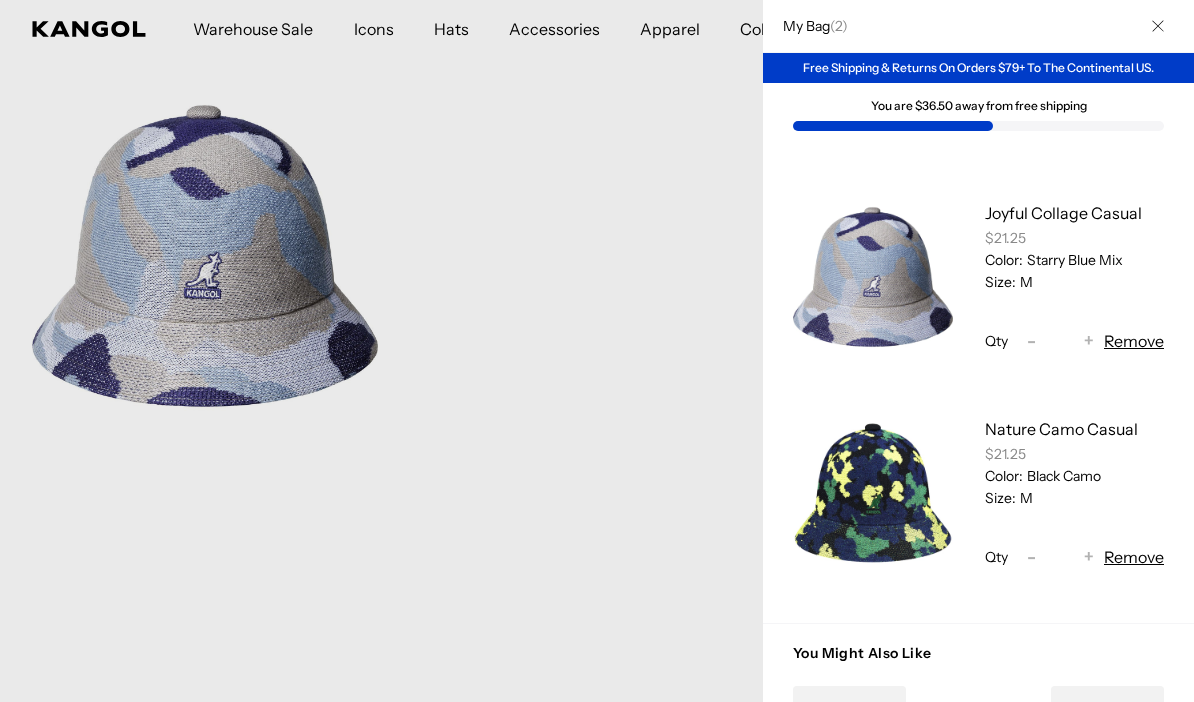 scroll, scrollTop: 0, scrollLeft: 412, axis: horizontal 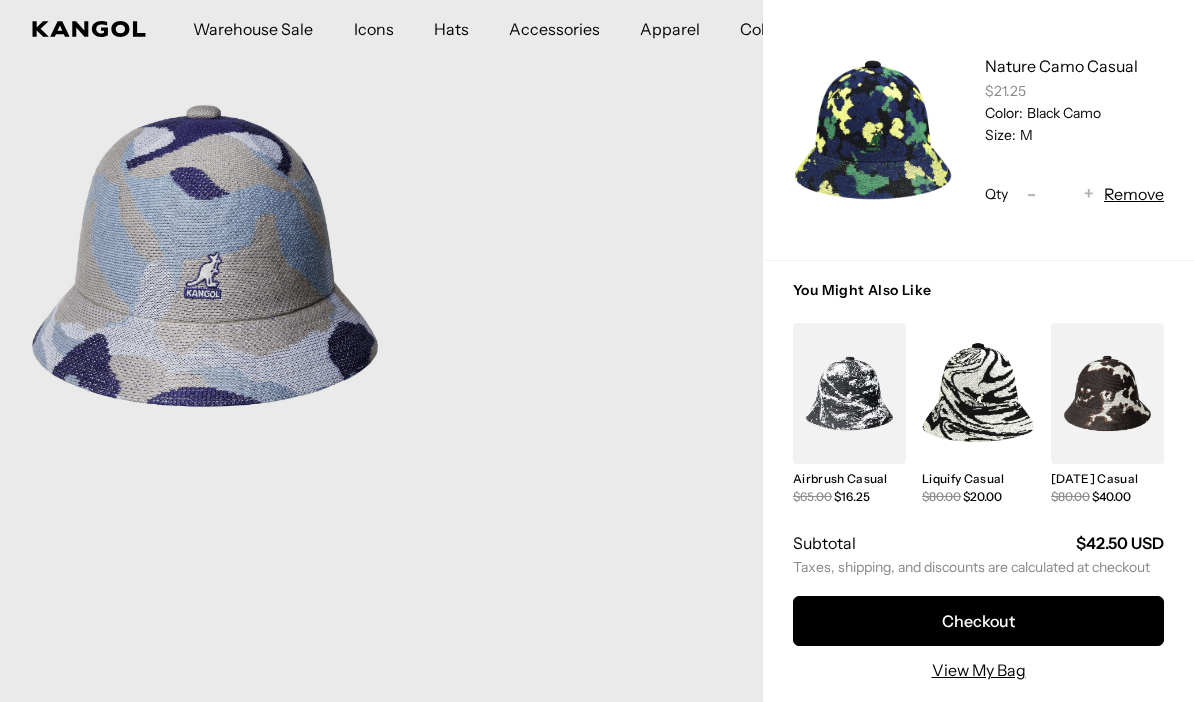 click on "Checkout" at bounding box center (978, 621) 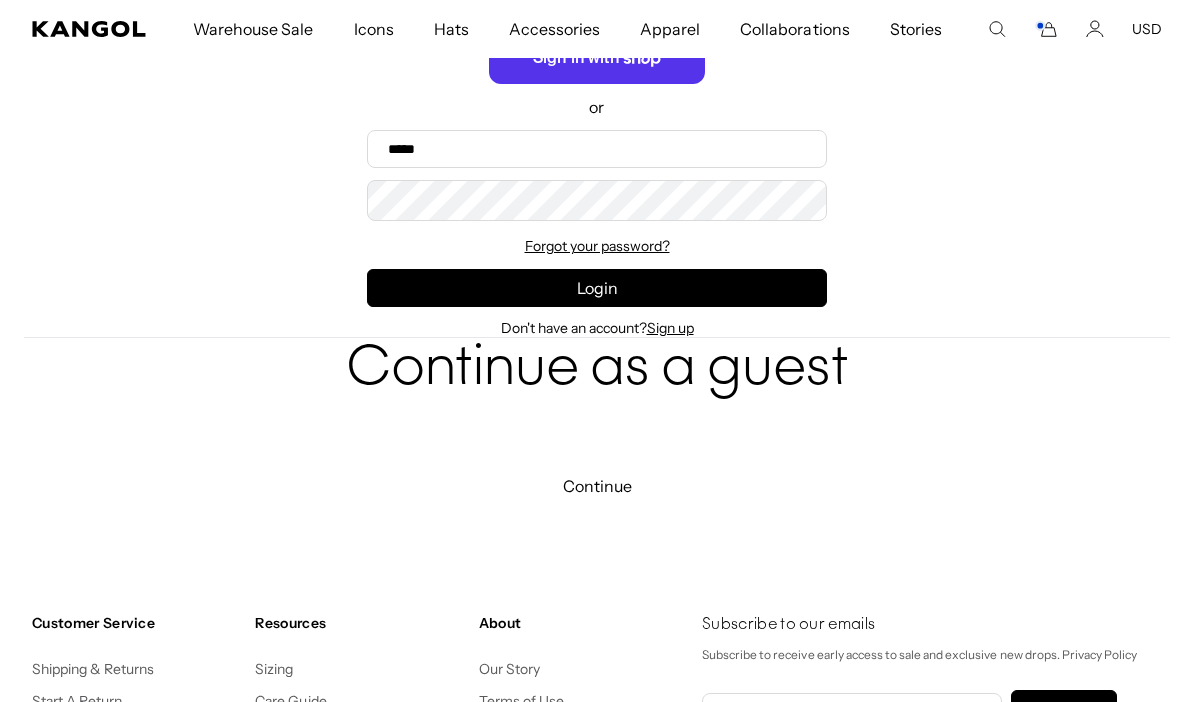 scroll, scrollTop: 0, scrollLeft: 0, axis: both 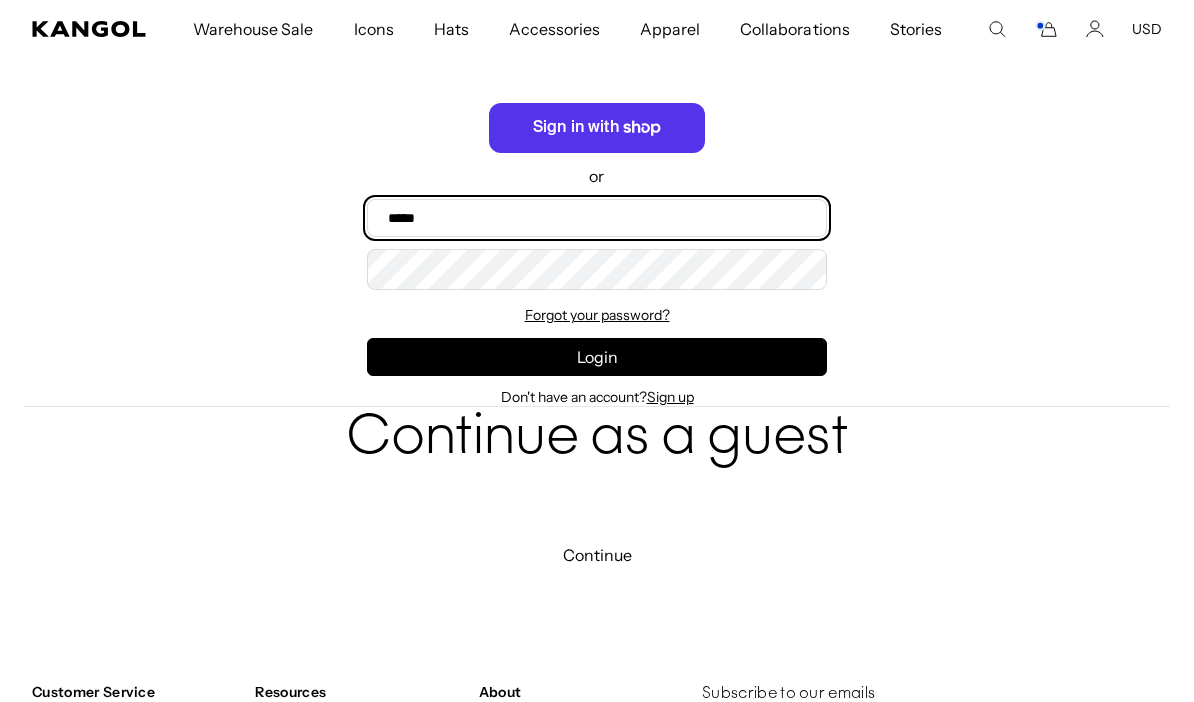 click on "Email" at bounding box center (597, 218) 